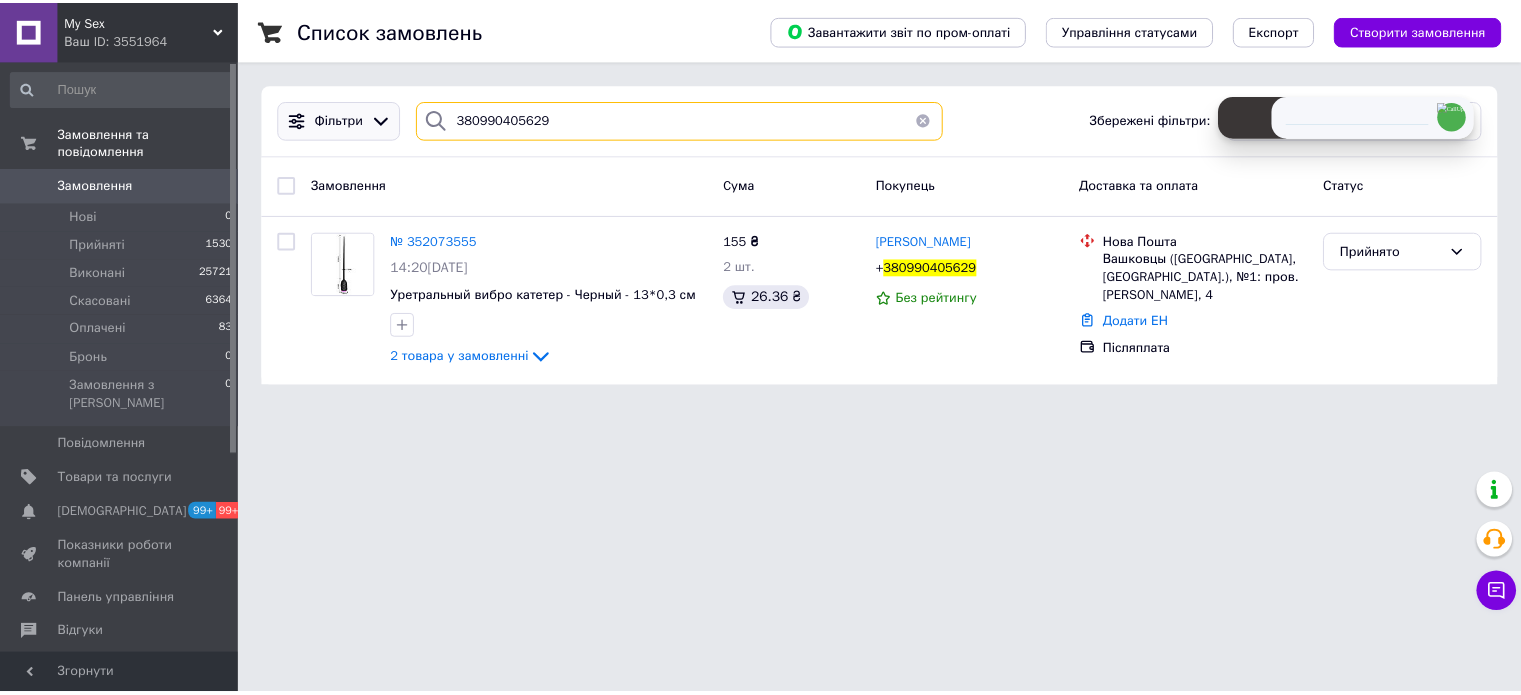 scroll, scrollTop: 0, scrollLeft: 0, axis: both 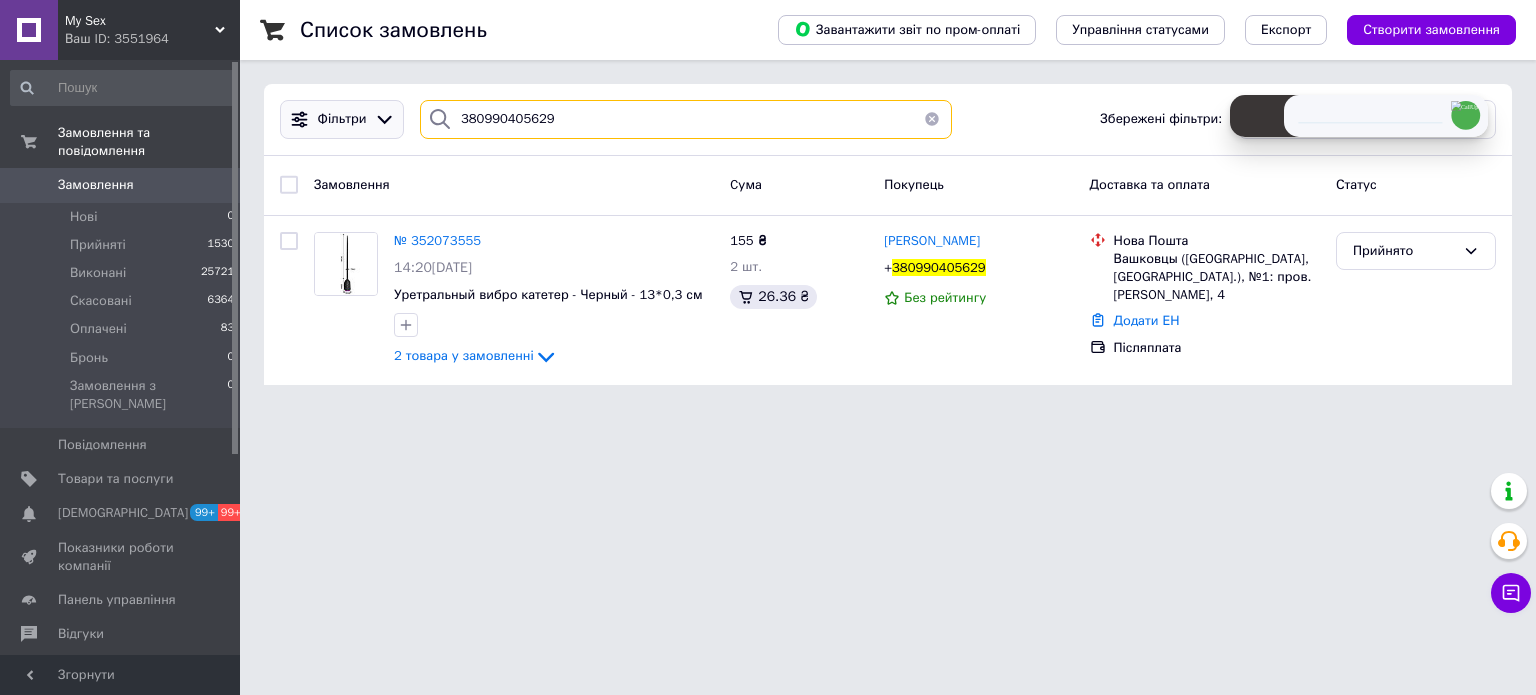 click on "Фільтри 380990405629 Збережені фільтри: Усі (33711)" at bounding box center (888, 119) 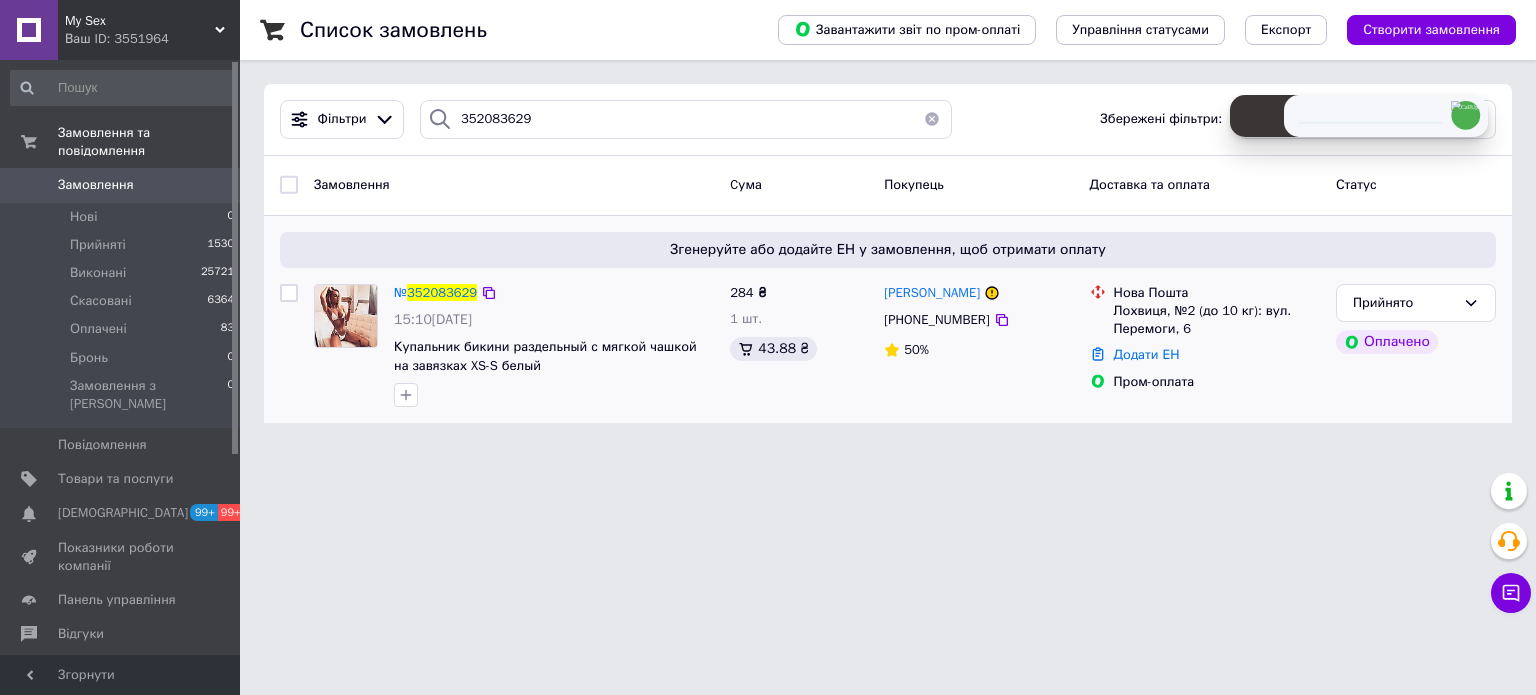 click on "+380971723506" at bounding box center [936, 319] 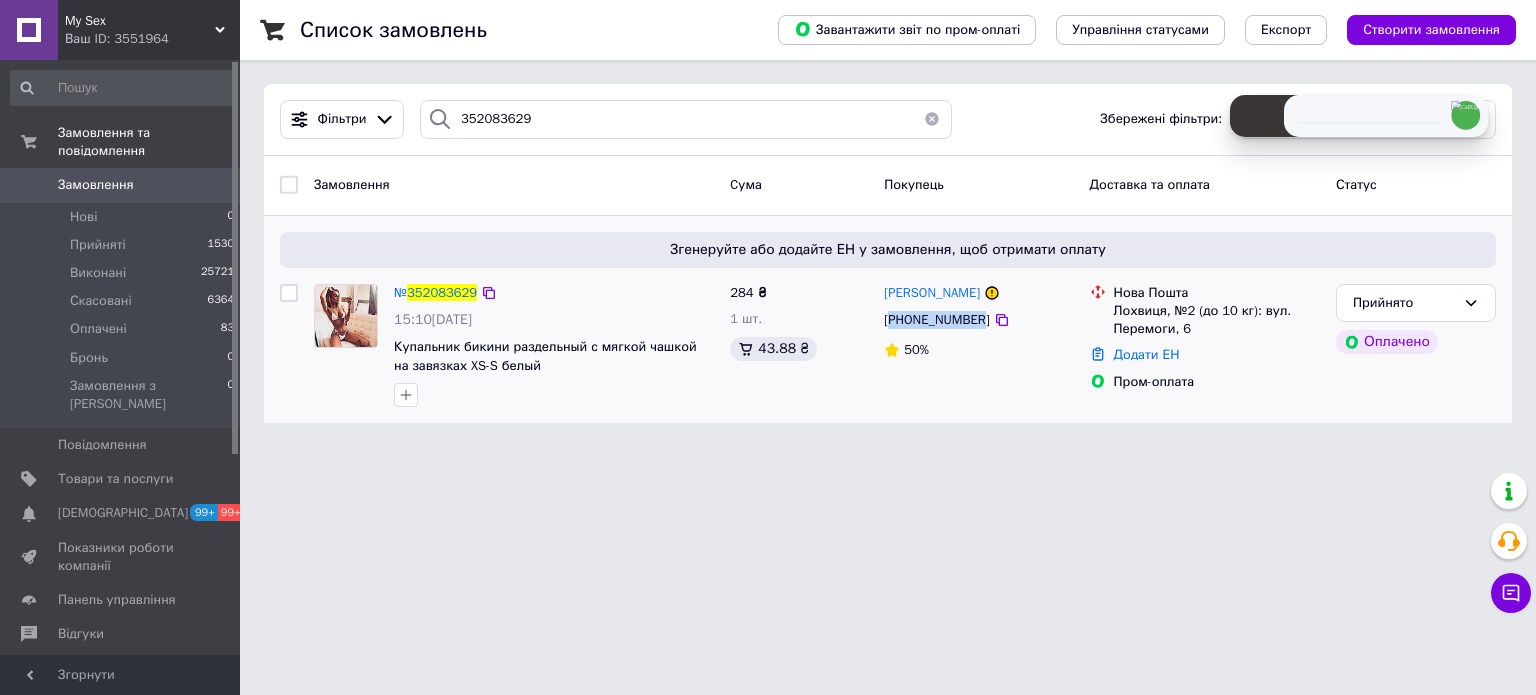 click on "+380971723506" at bounding box center (936, 319) 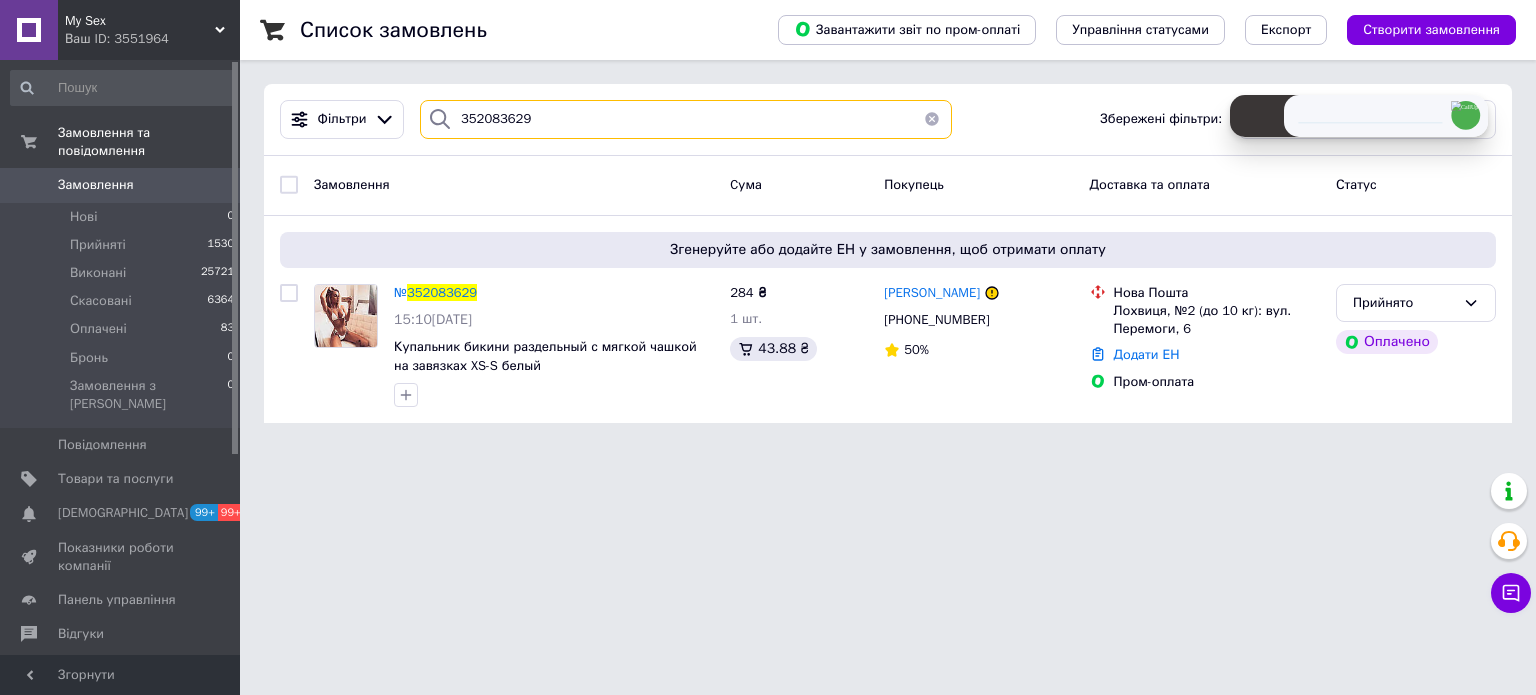 drag, startPoint x: 553, startPoint y: 114, endPoint x: 424, endPoint y: 124, distance: 129.38702 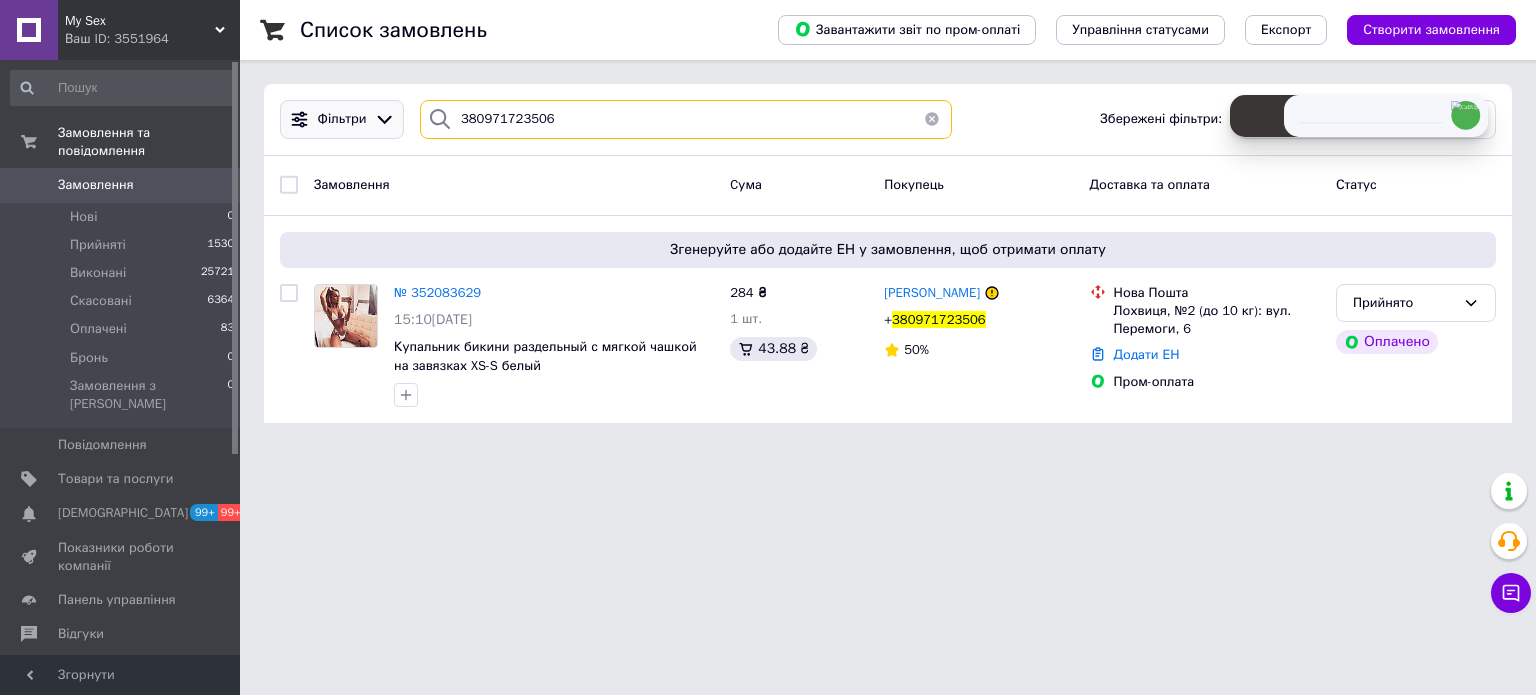drag, startPoint x: 426, startPoint y: 112, endPoint x: 393, endPoint y: 116, distance: 33.24154 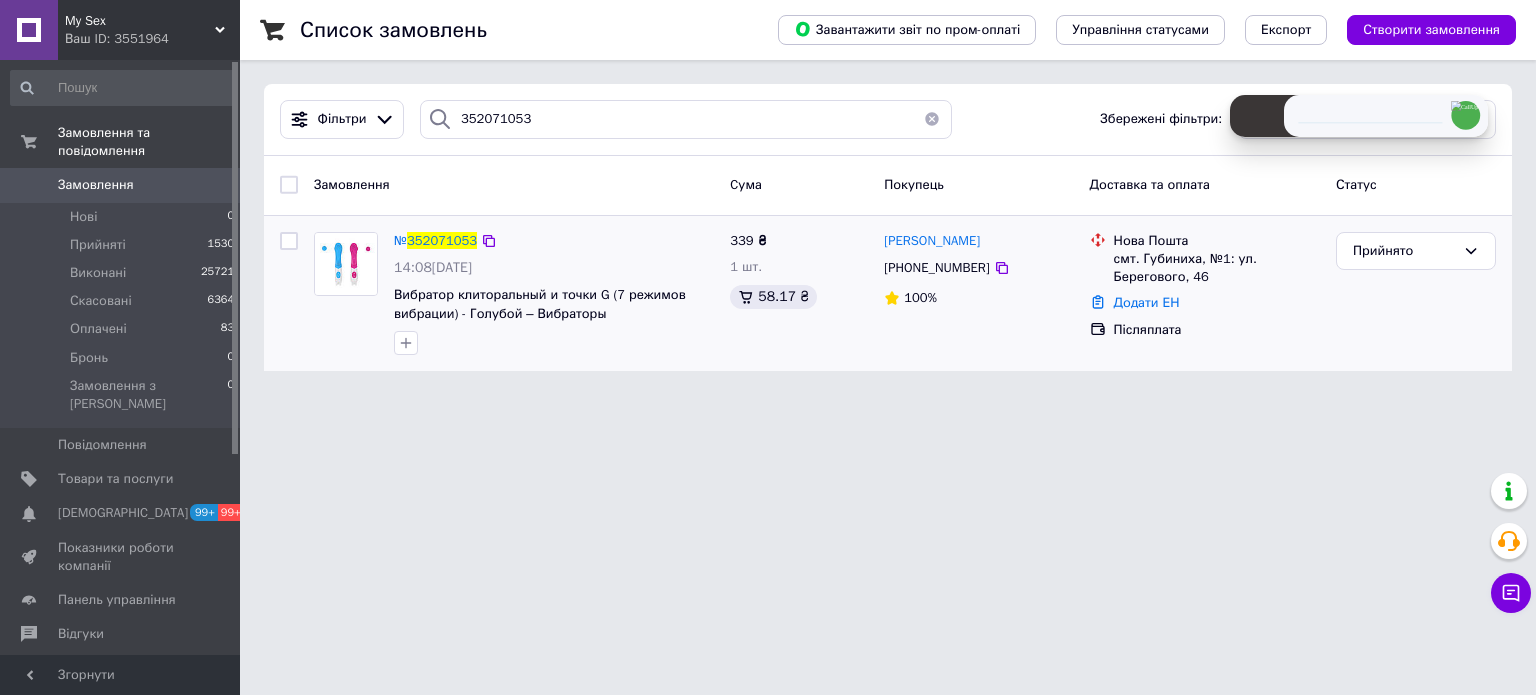 click on "[PHONE_NUMBER]" at bounding box center [936, 267] 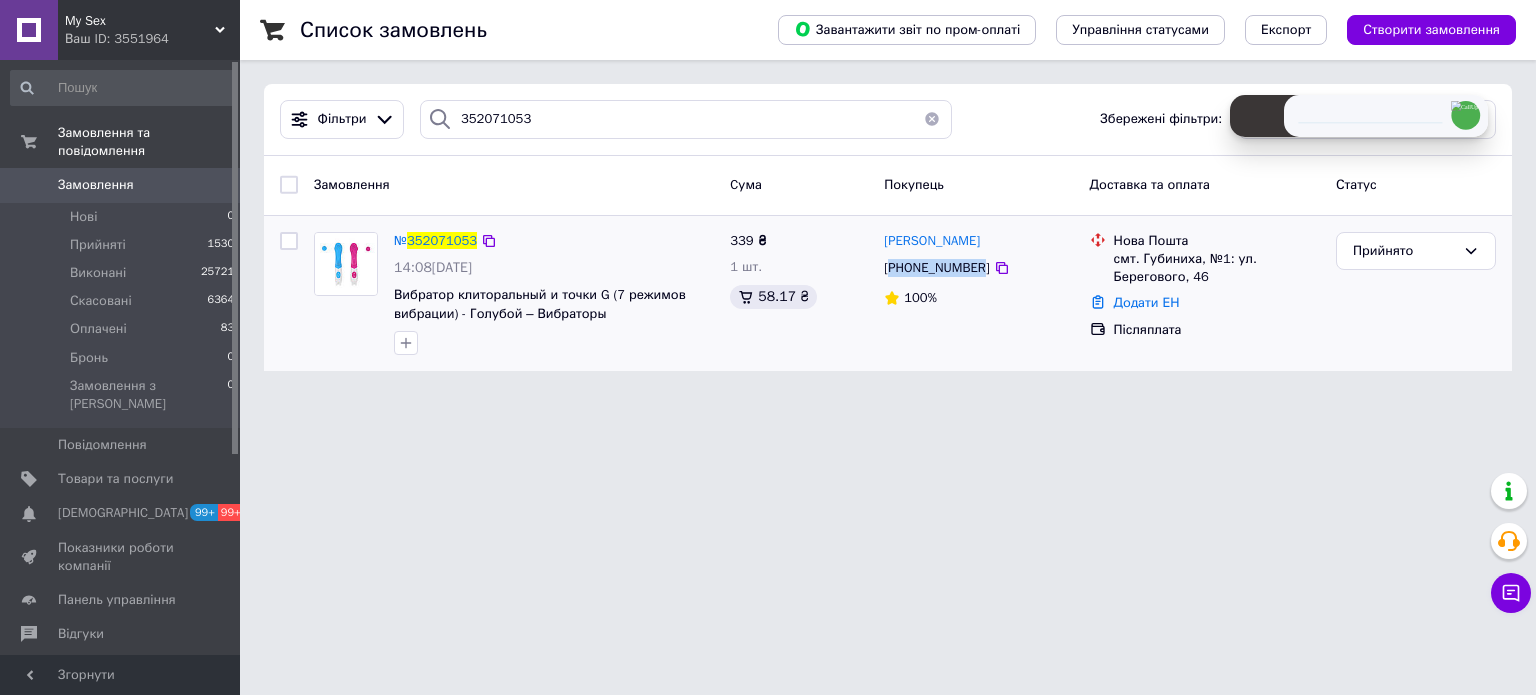 click on "[PHONE_NUMBER]" at bounding box center (936, 267) 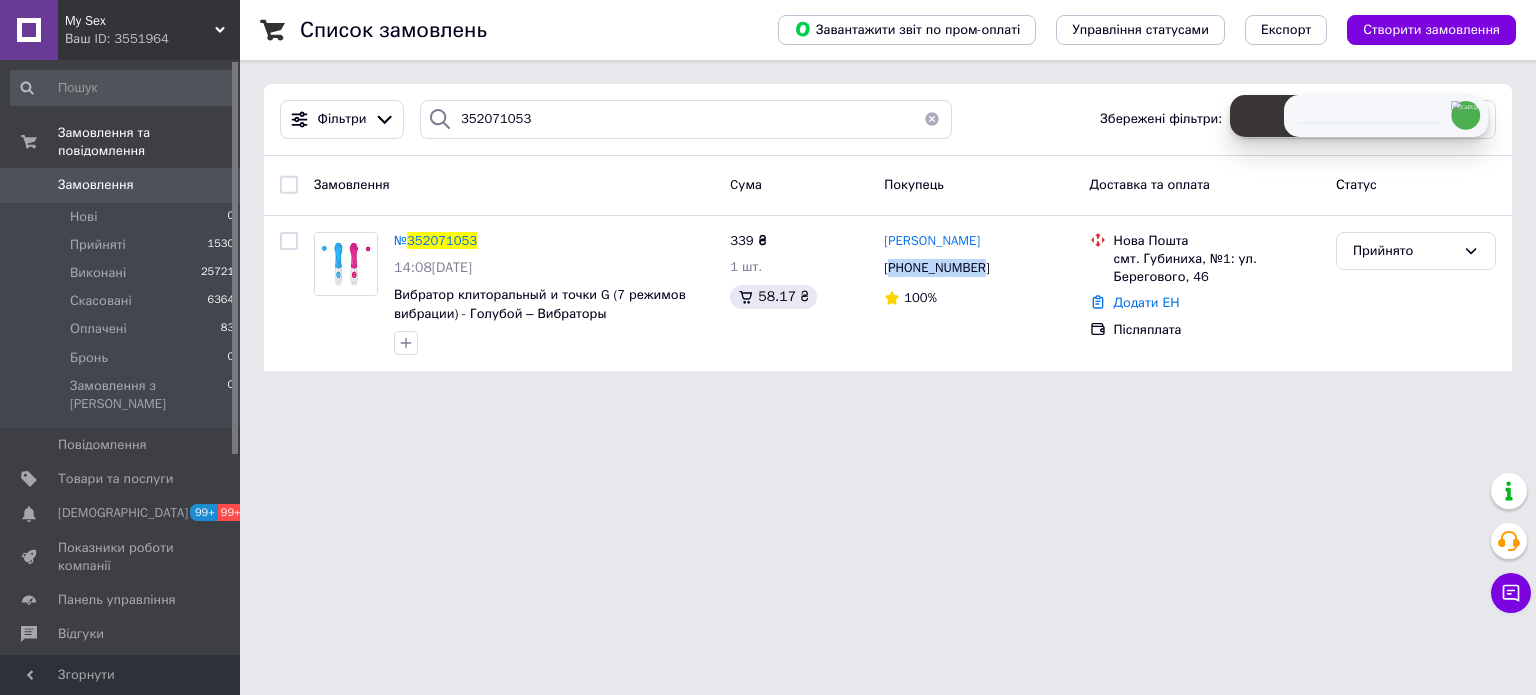copy on "380973799799" 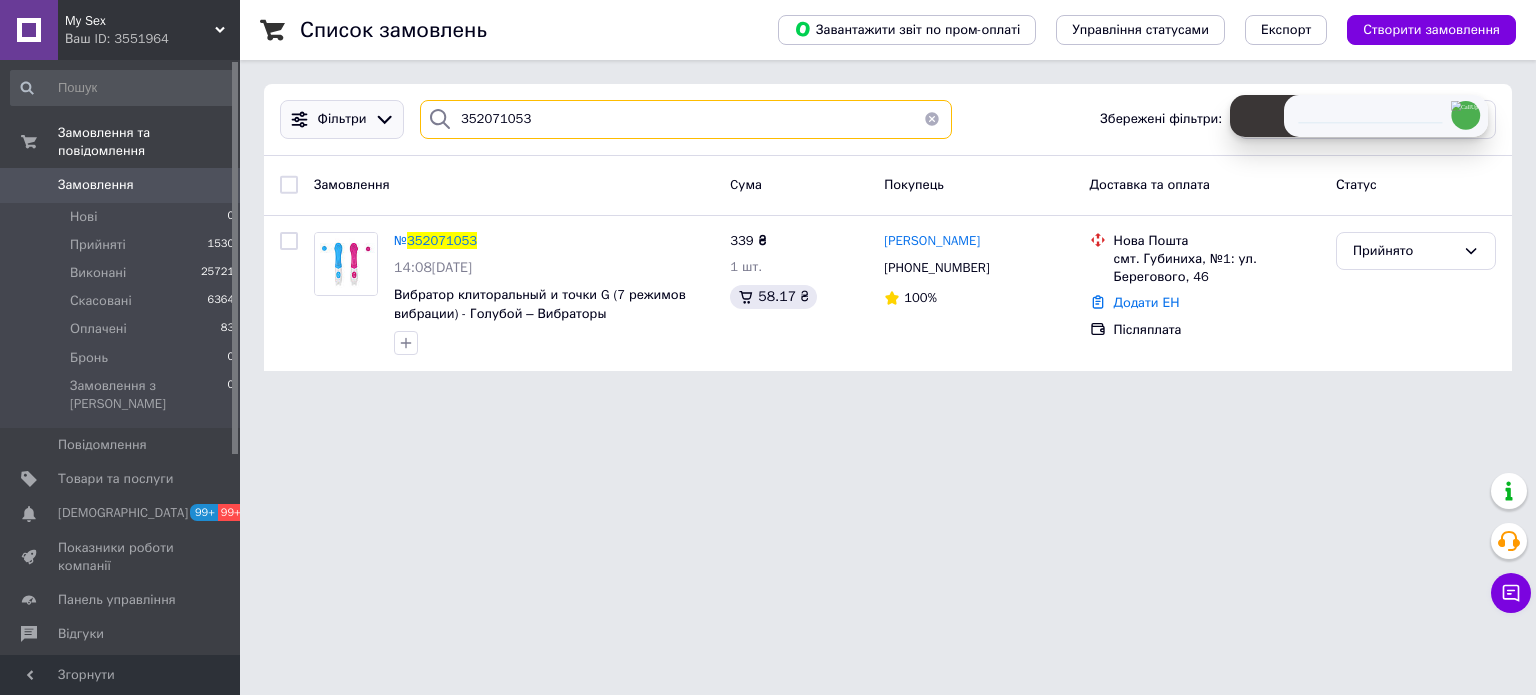 drag, startPoint x: 527, startPoint y: 109, endPoint x: 400, endPoint y: 117, distance: 127.25172 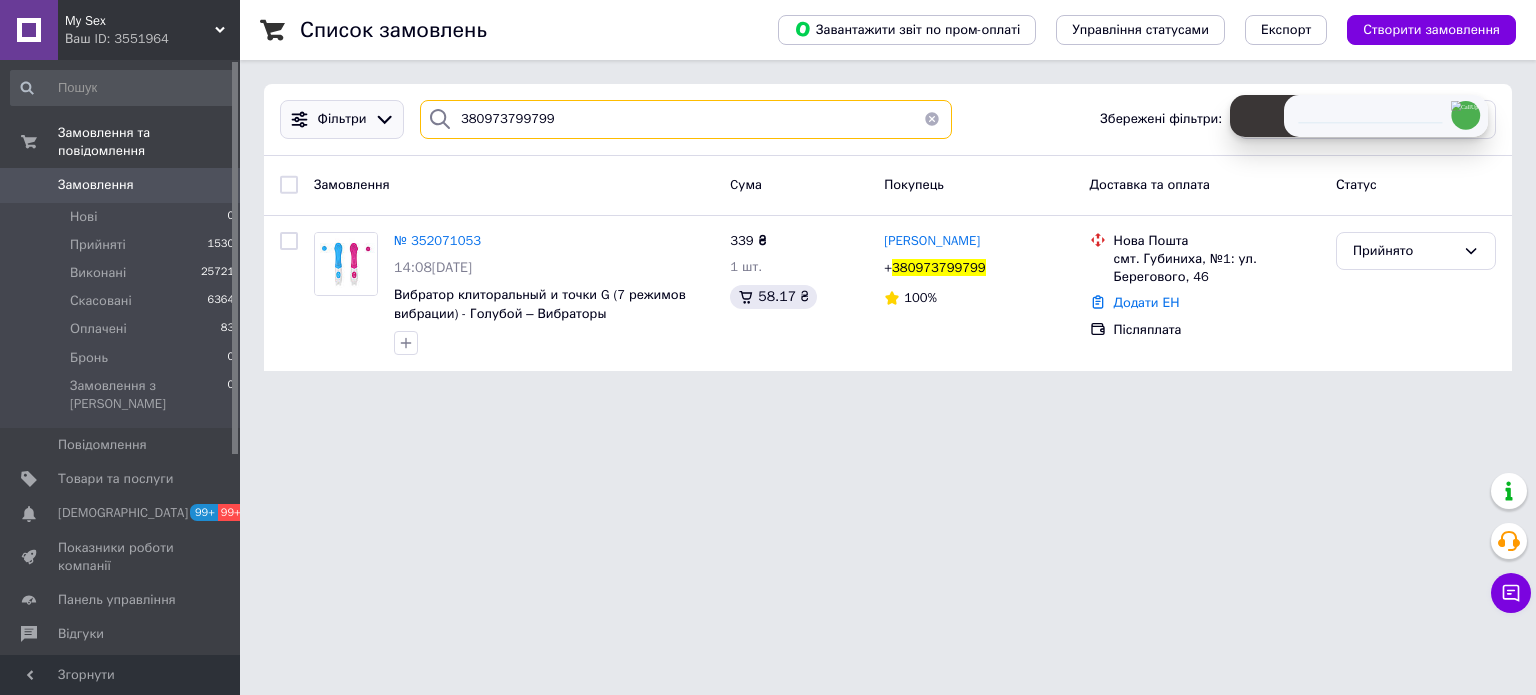 drag, startPoint x: 376, startPoint y: 121, endPoint x: 332, endPoint y: 123, distance: 44.04543 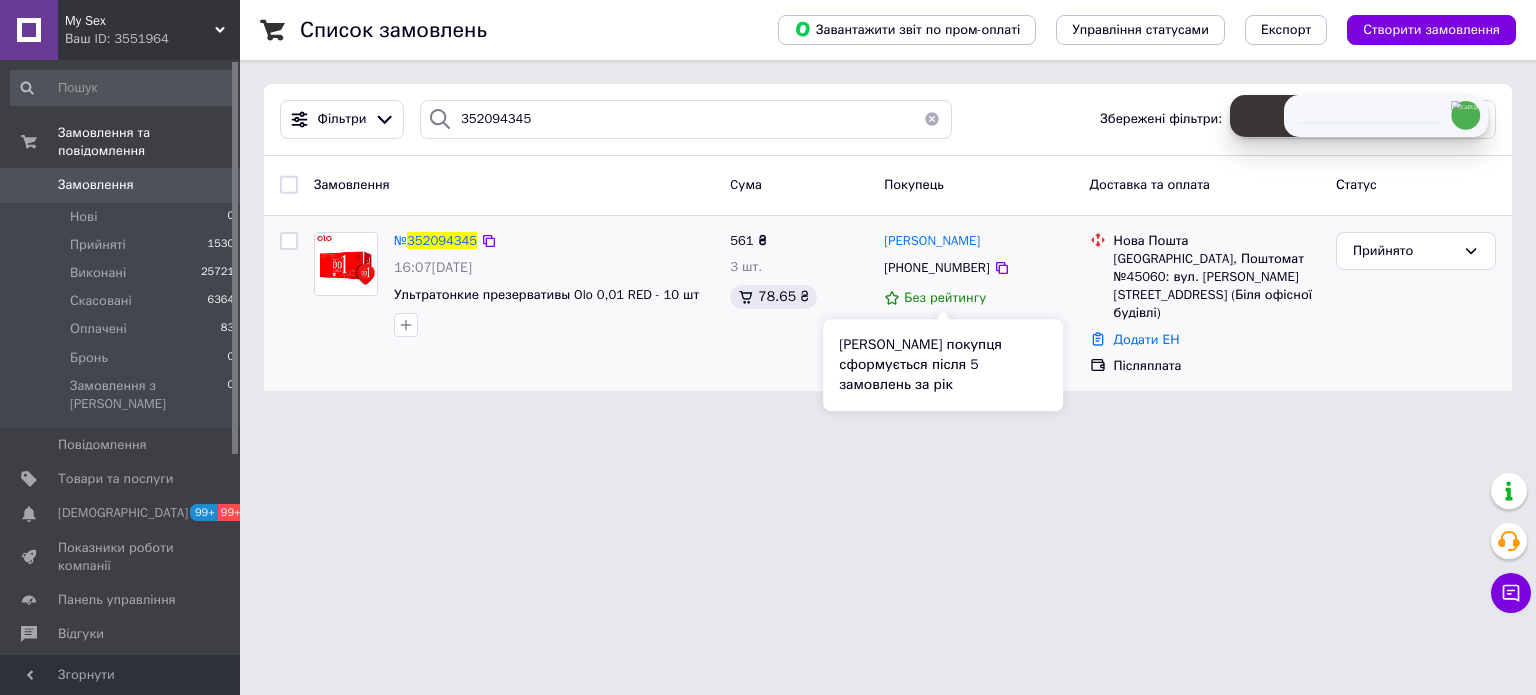 click on "+380990741086" at bounding box center [936, 267] 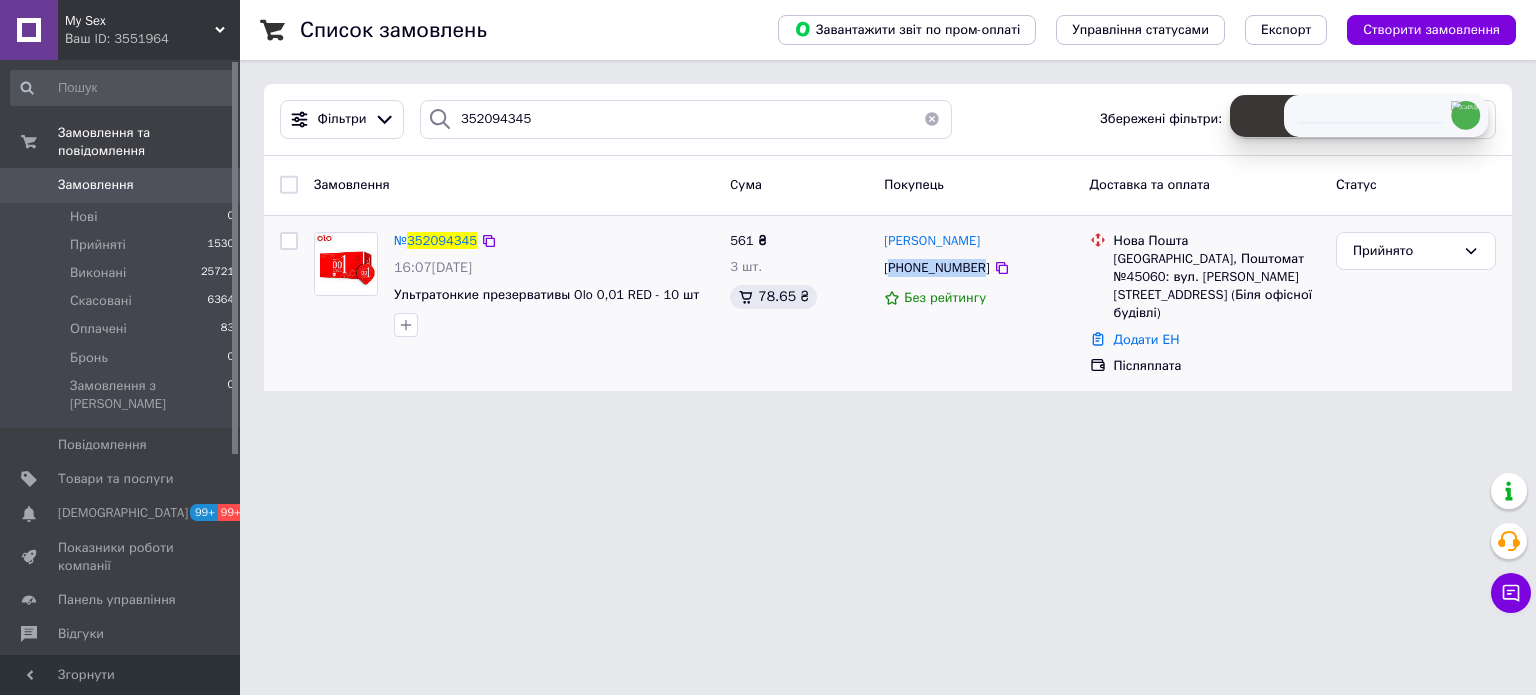 click on "+380990741086" at bounding box center (936, 267) 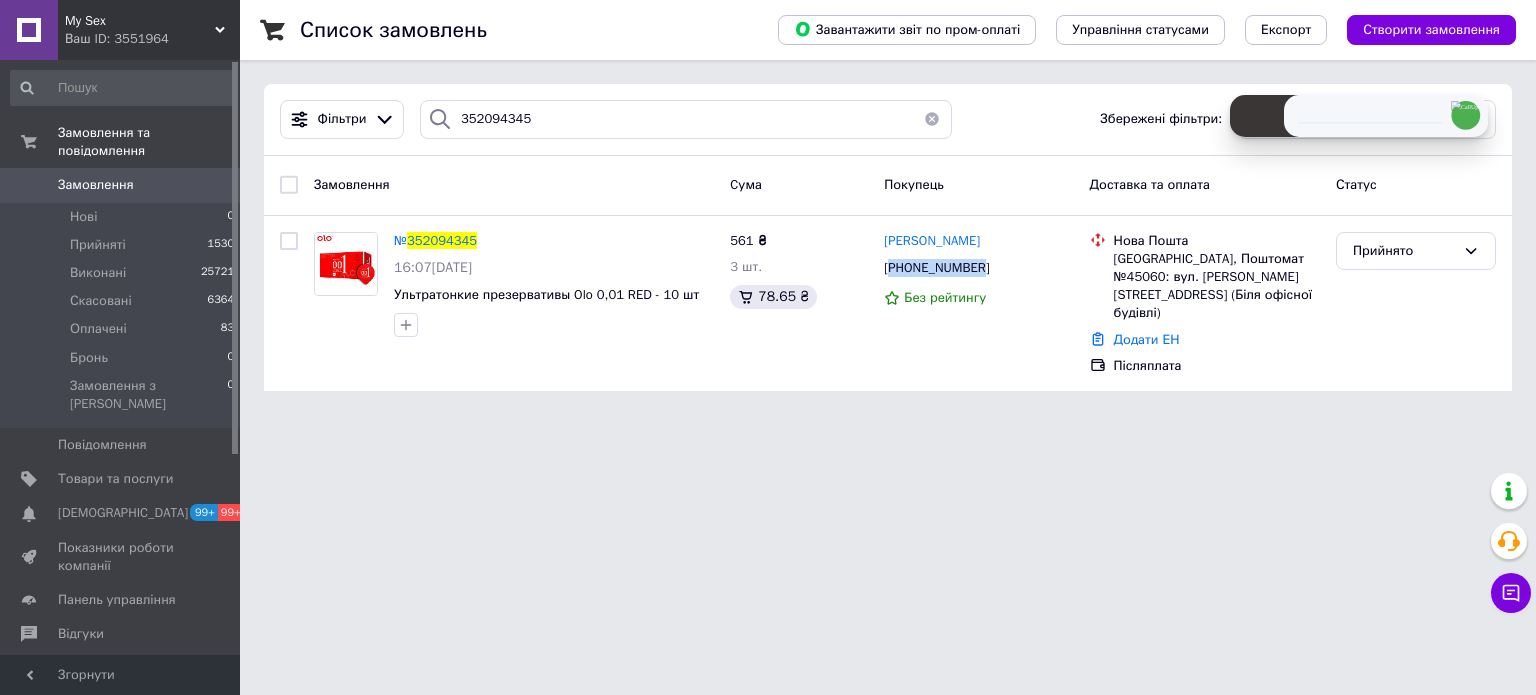 copy on "380990741086" 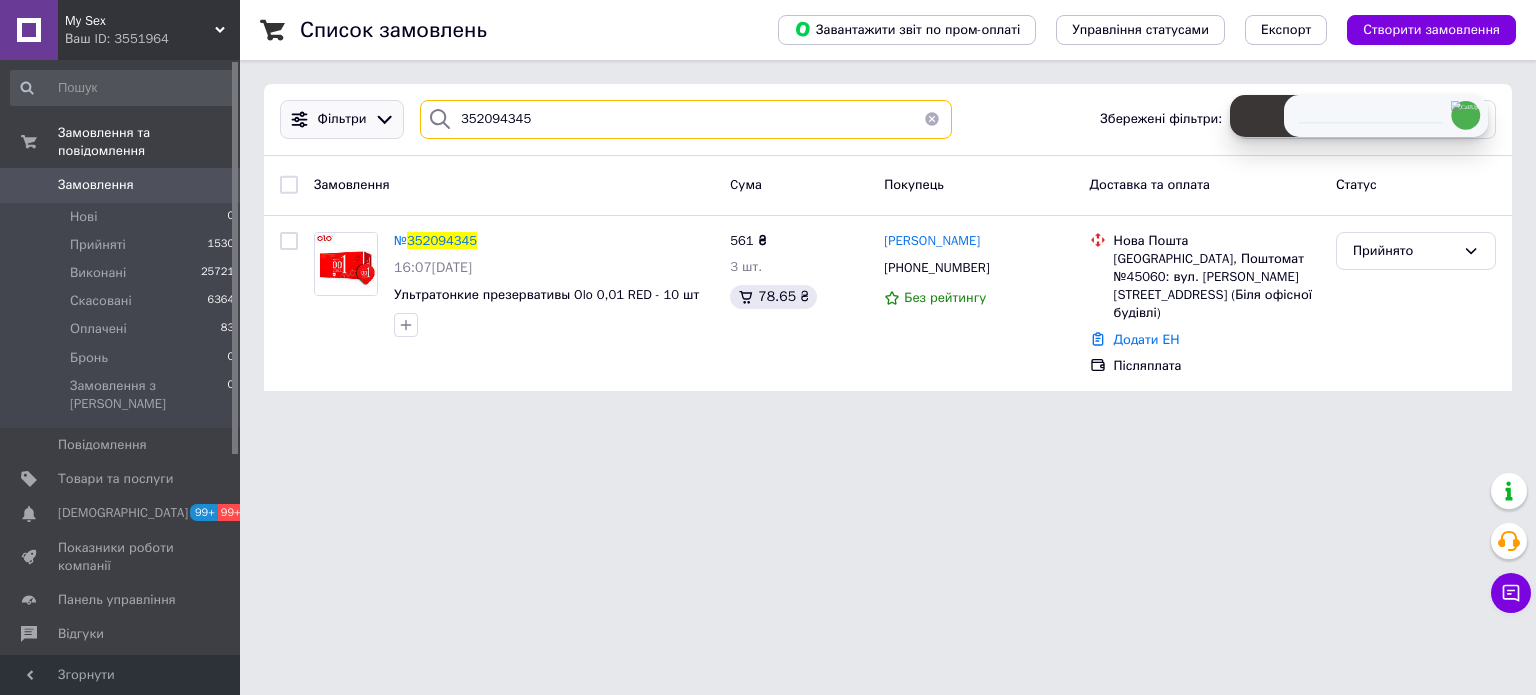 drag, startPoint x: 568, startPoint y: 111, endPoint x: 367, endPoint y: 124, distance: 201.41995 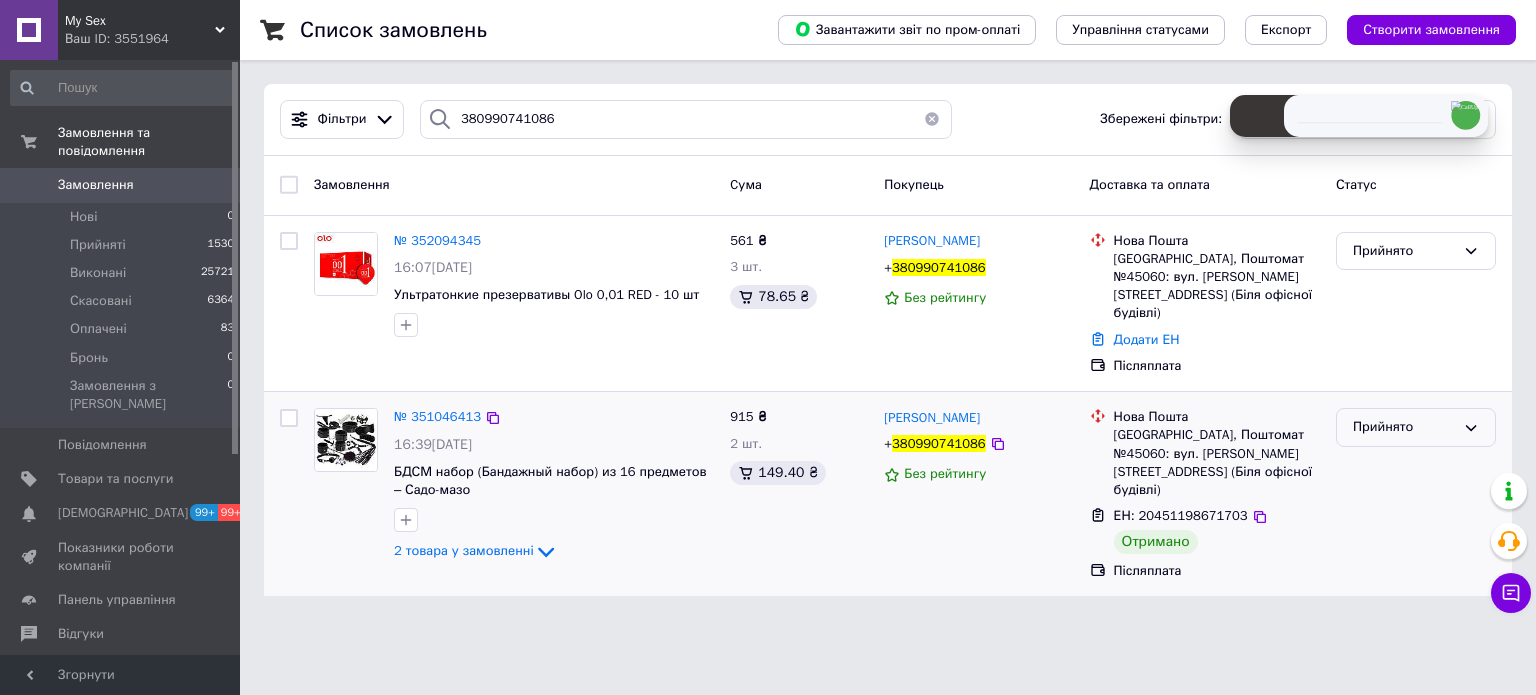 click on "Прийнято" at bounding box center [1404, 427] 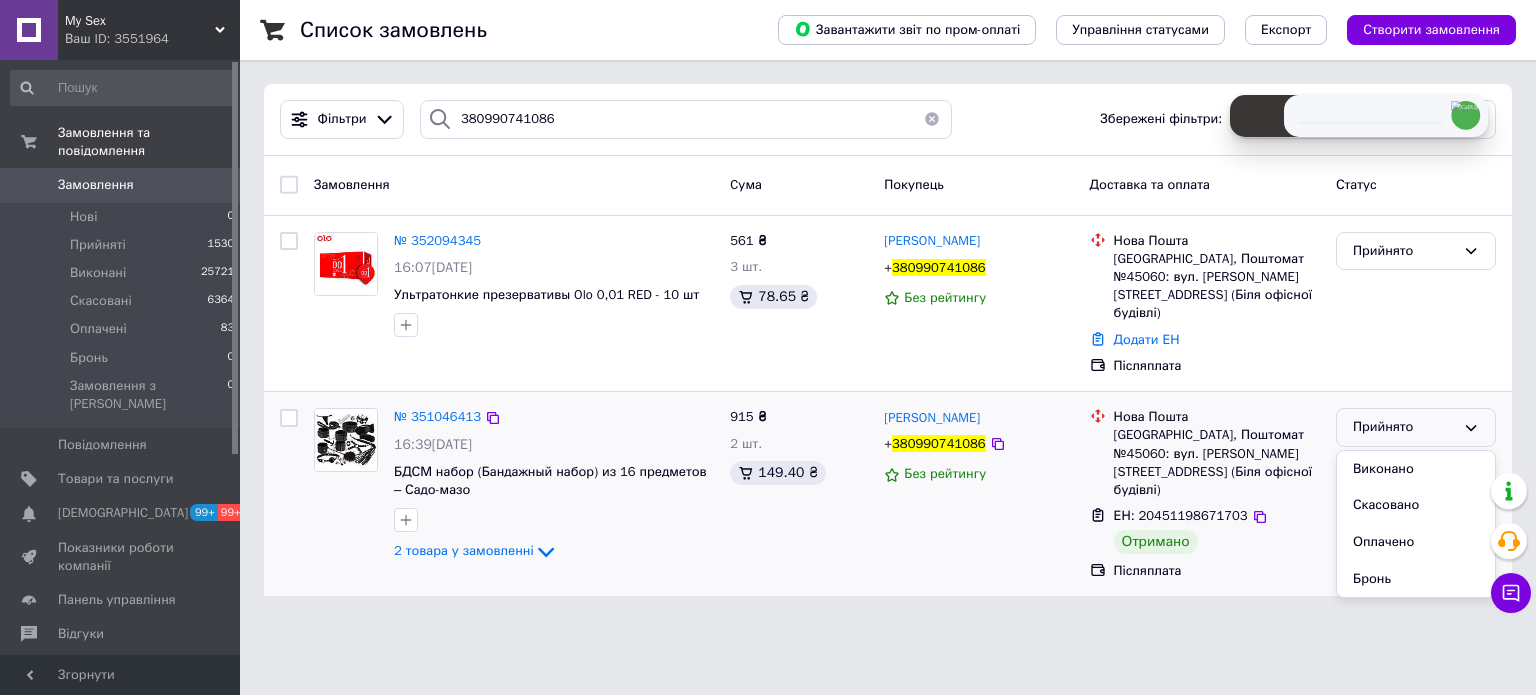 click on "Виконано" at bounding box center [1416, 469] 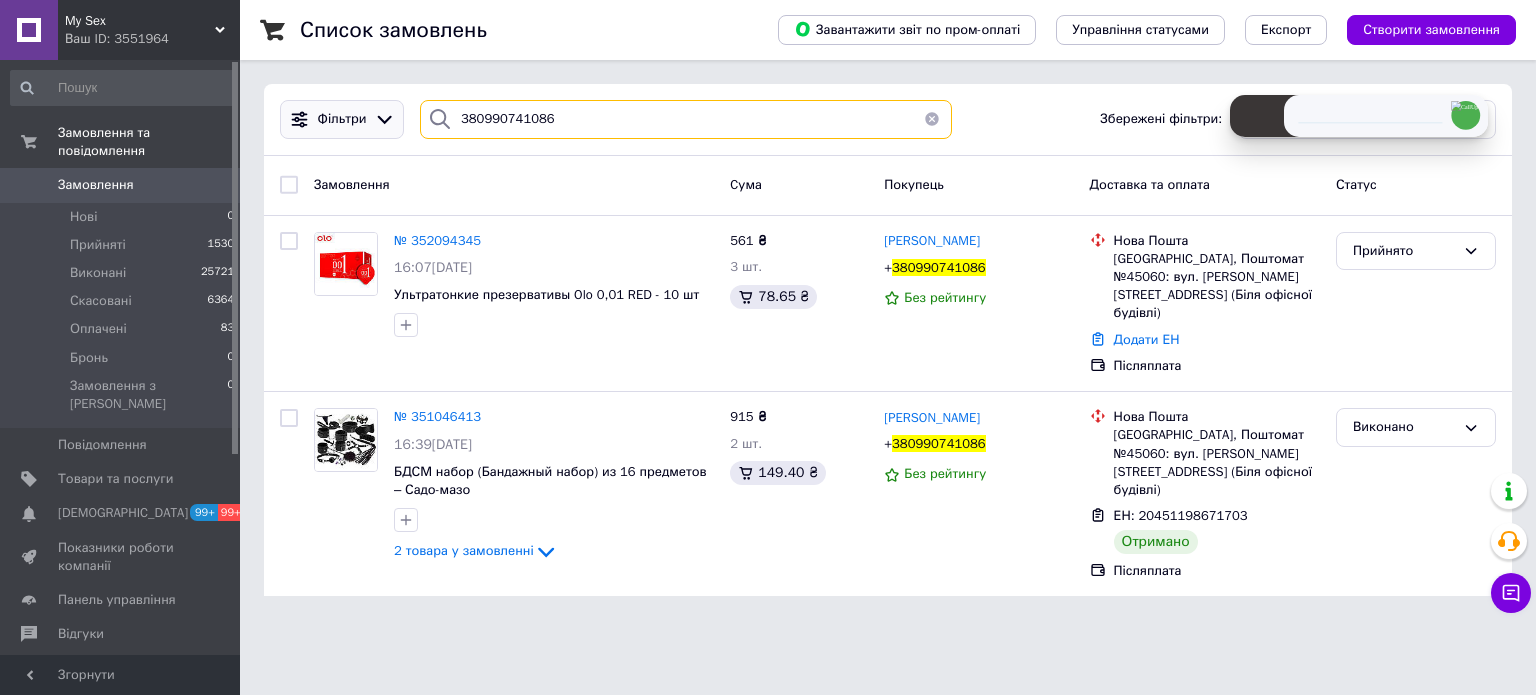 drag, startPoint x: 504, startPoint y: 127, endPoint x: 377, endPoint y: 127, distance: 127 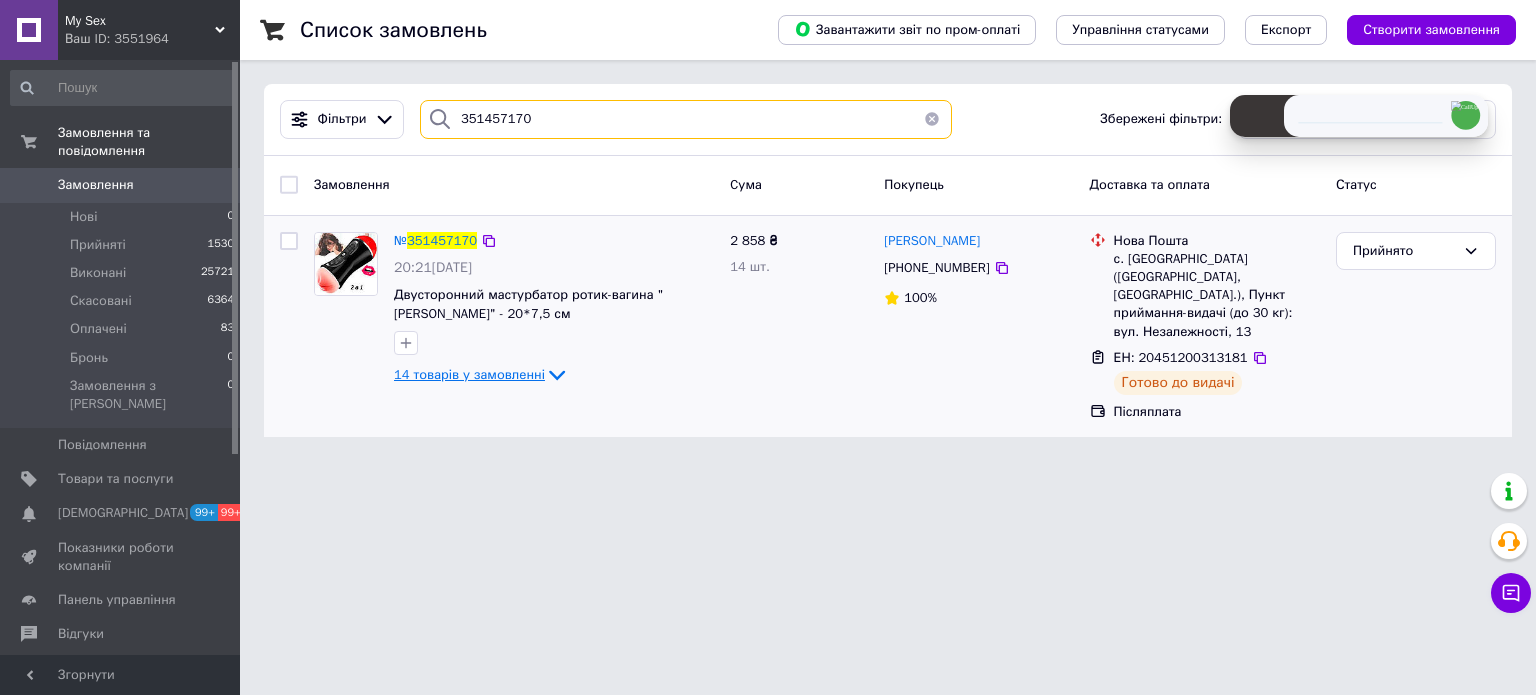 type on "351457170" 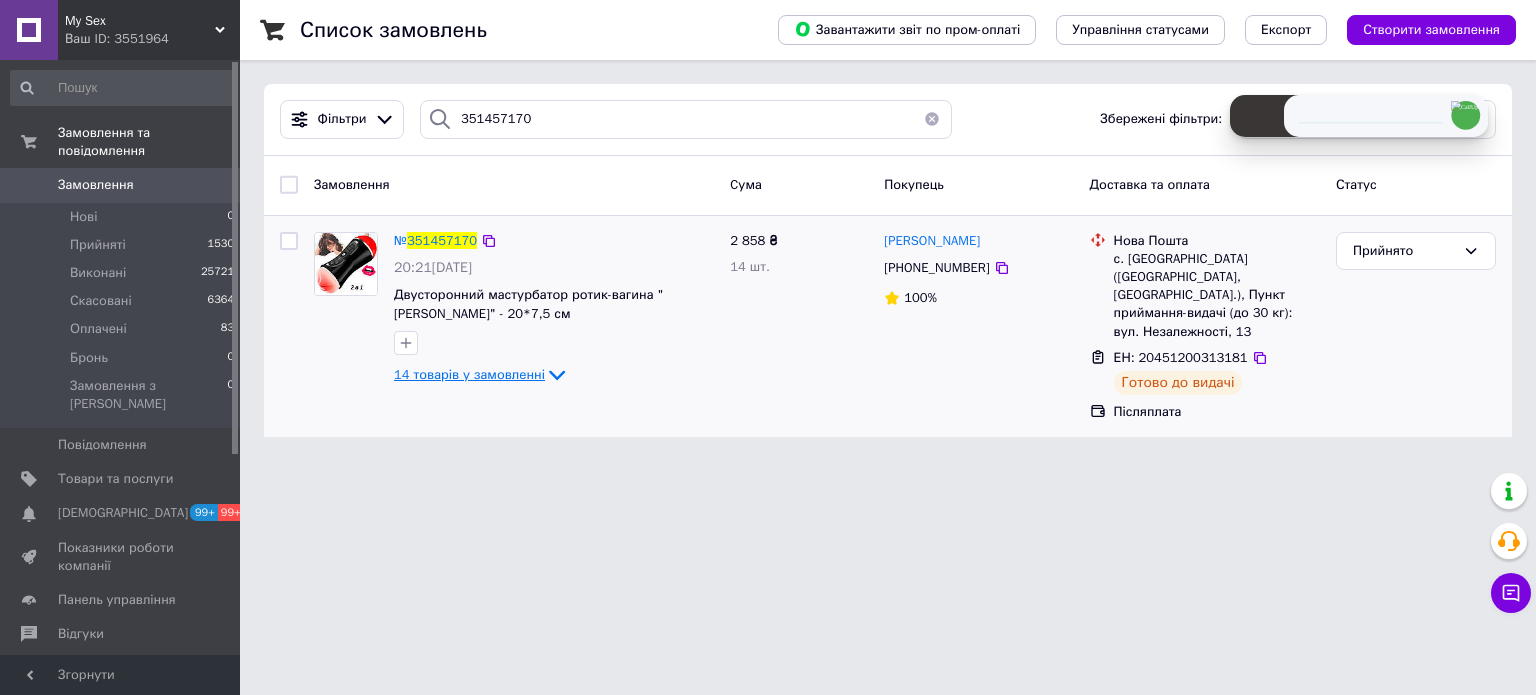 click on "14 товарів у замовленні" at bounding box center (469, 374) 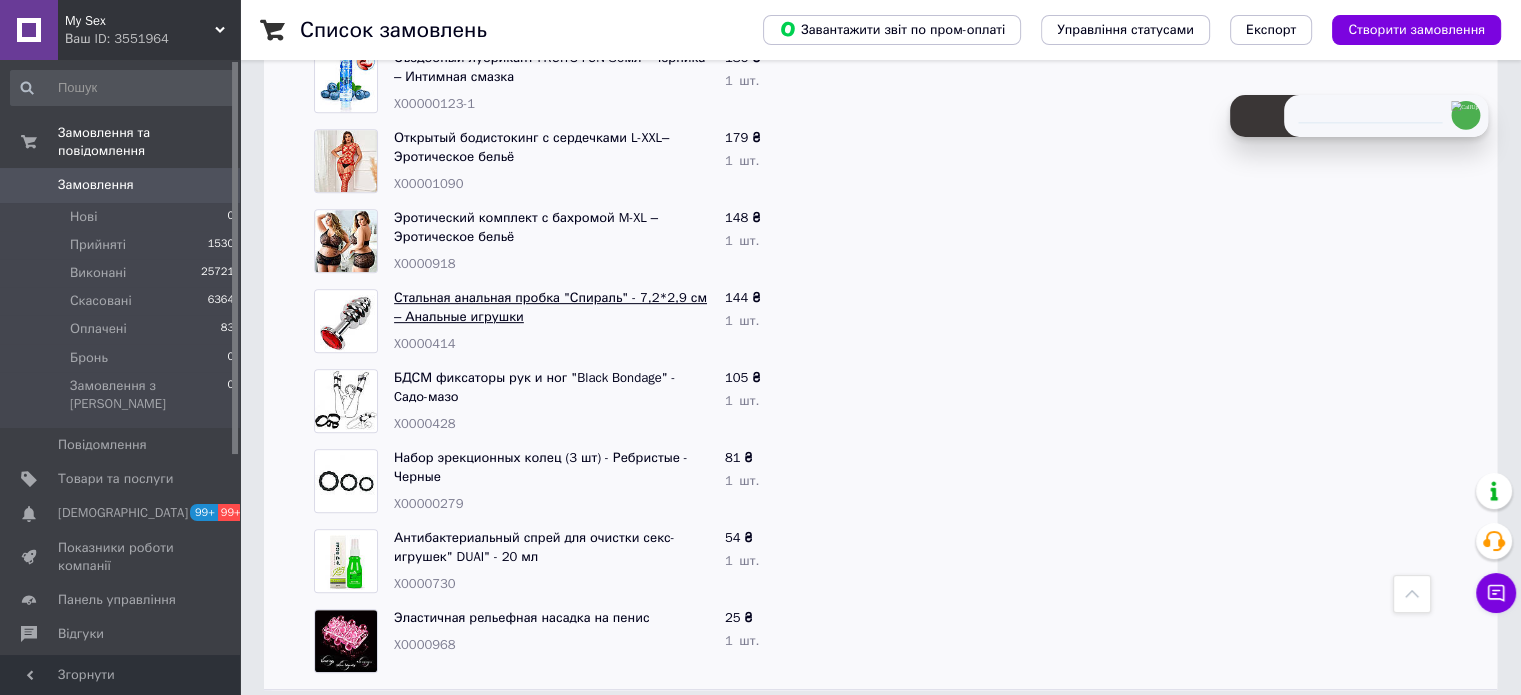 scroll, scrollTop: 768, scrollLeft: 0, axis: vertical 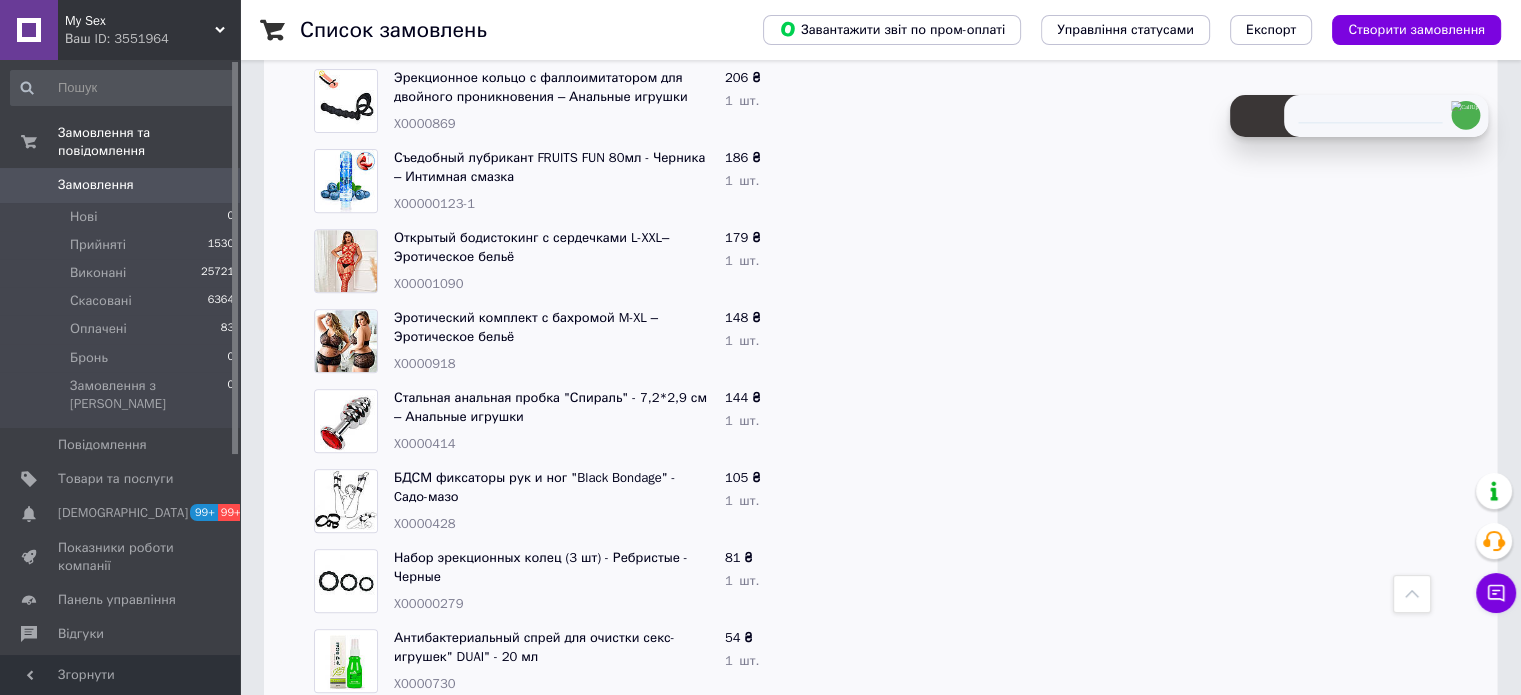 click on "X00001090" at bounding box center (428, 283) 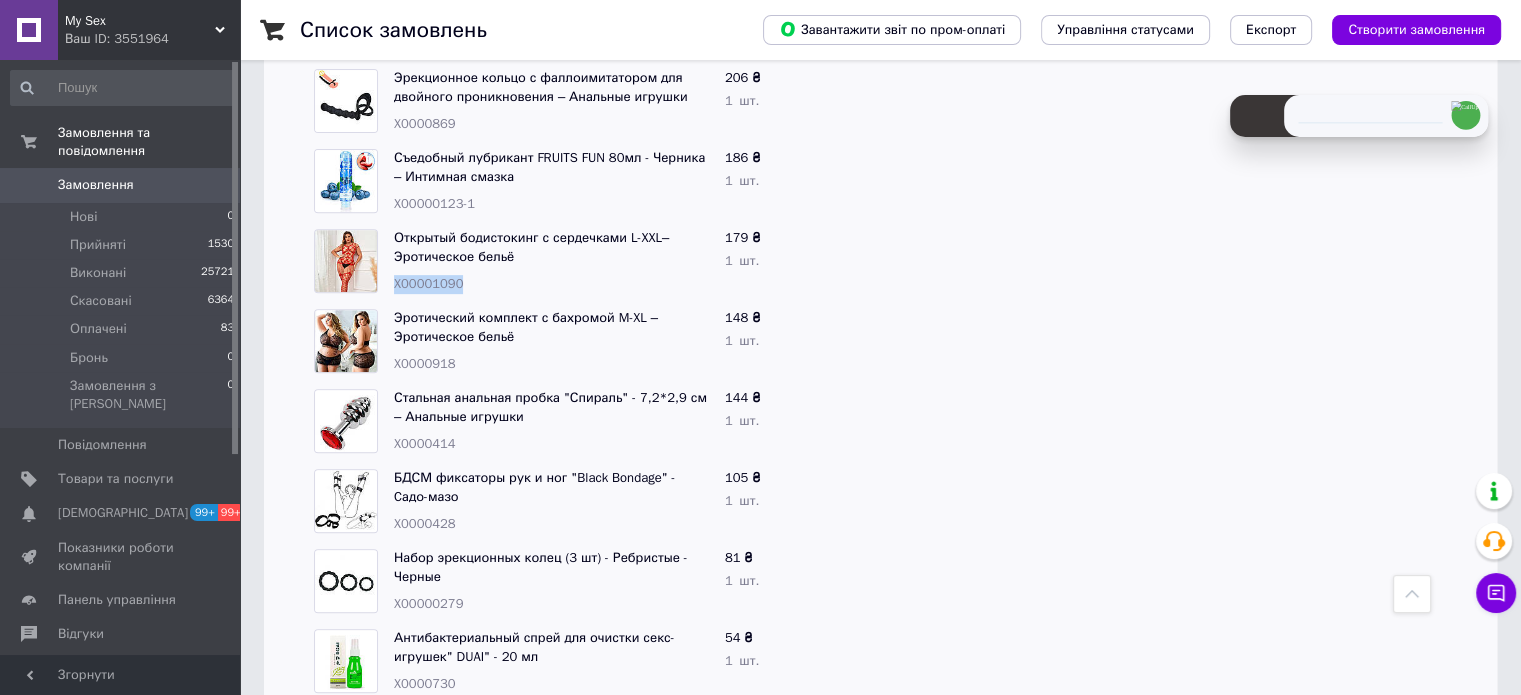 click on "X00001090" at bounding box center (428, 283) 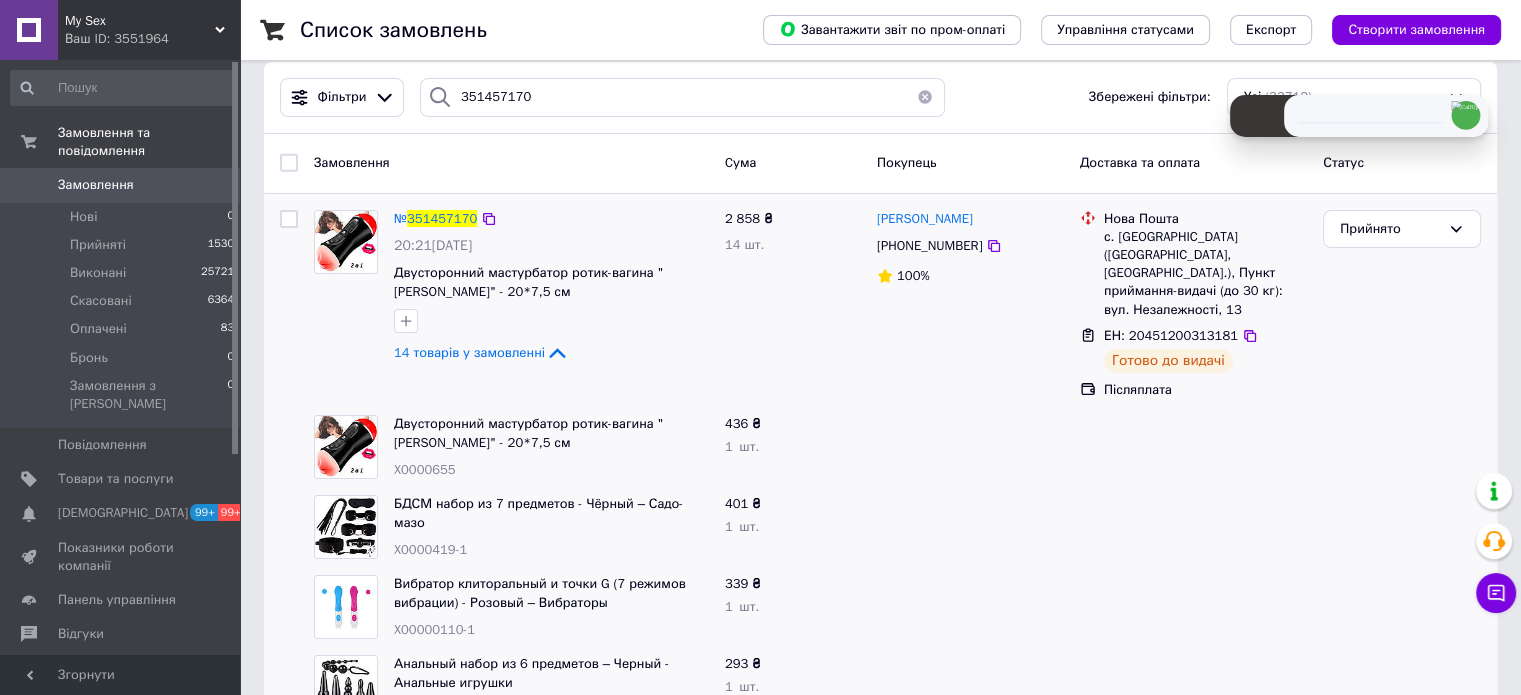 scroll, scrollTop: 0, scrollLeft: 0, axis: both 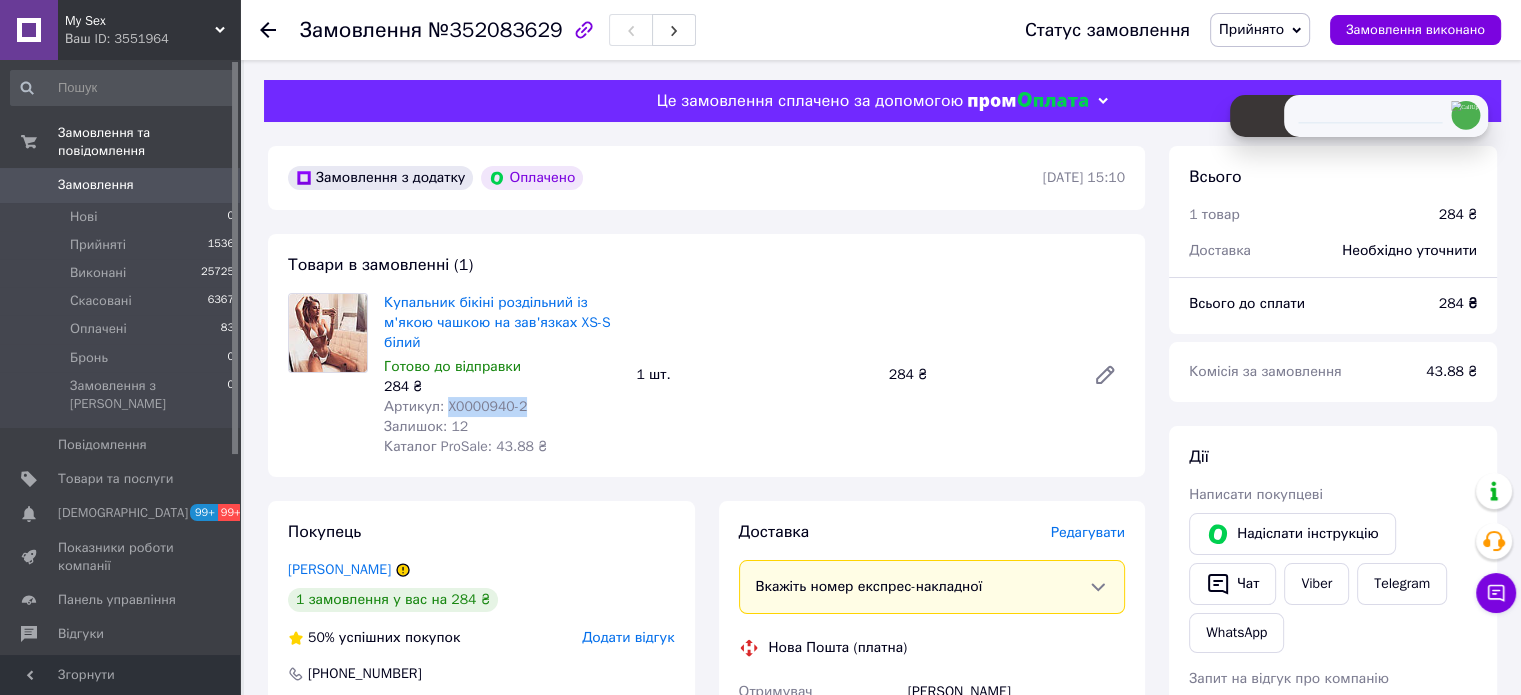 drag, startPoint x: 523, startPoint y: 403, endPoint x: 443, endPoint y: 408, distance: 80.1561 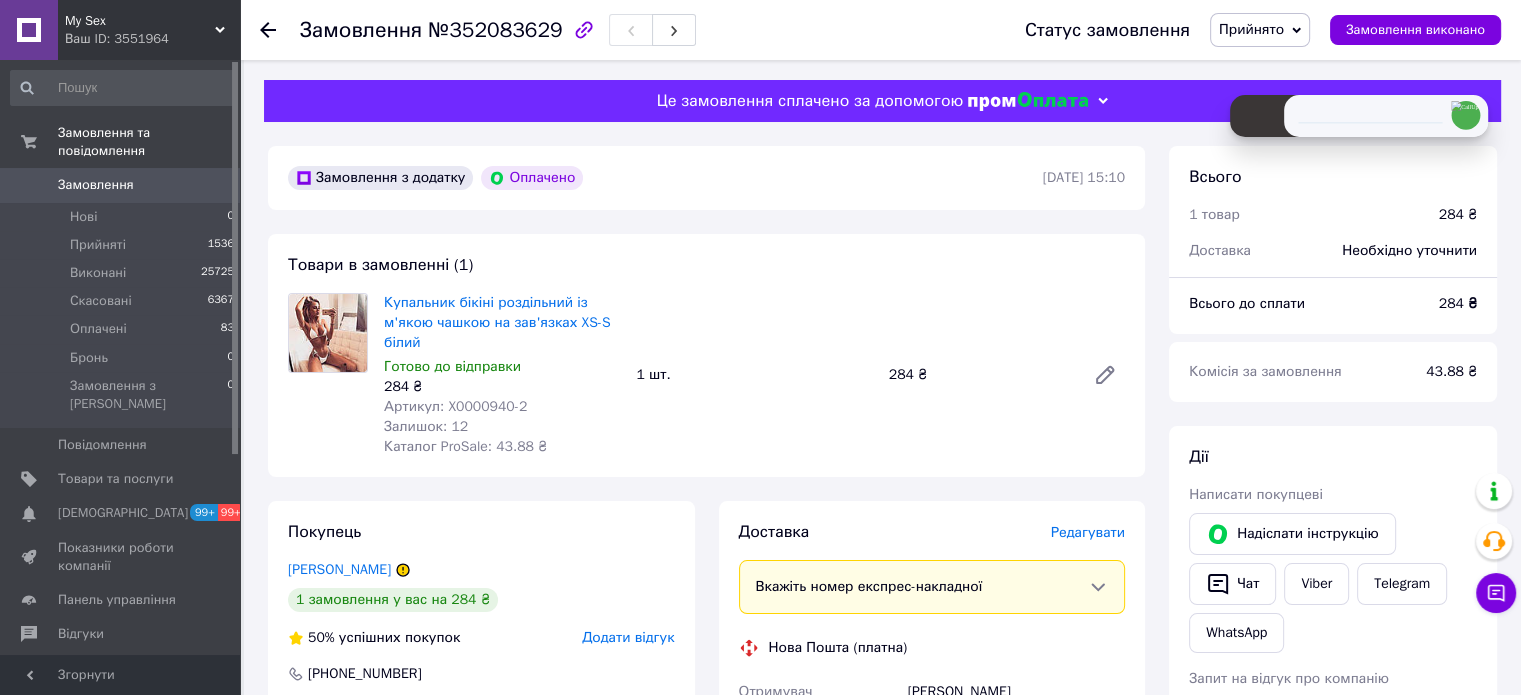 click on "Редагувати" at bounding box center [1088, 532] 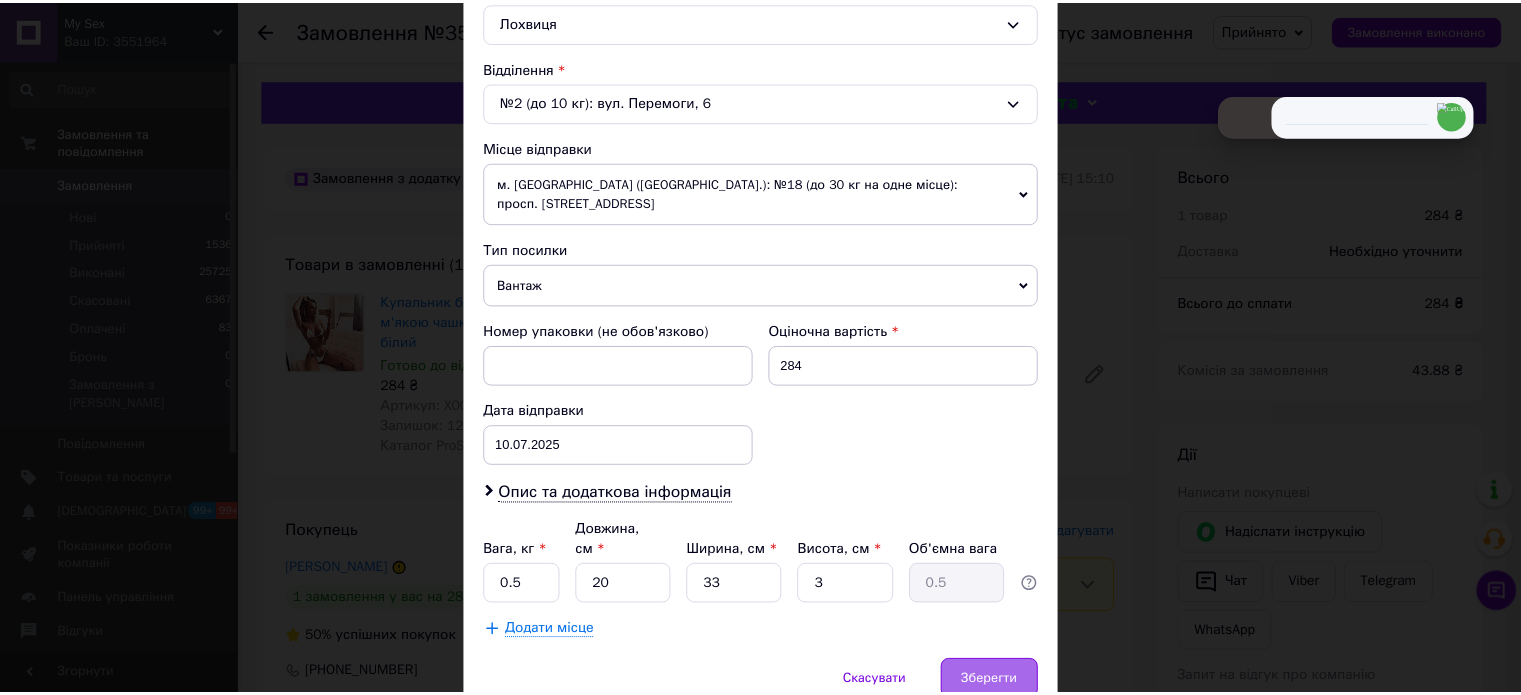 scroll, scrollTop: 647, scrollLeft: 0, axis: vertical 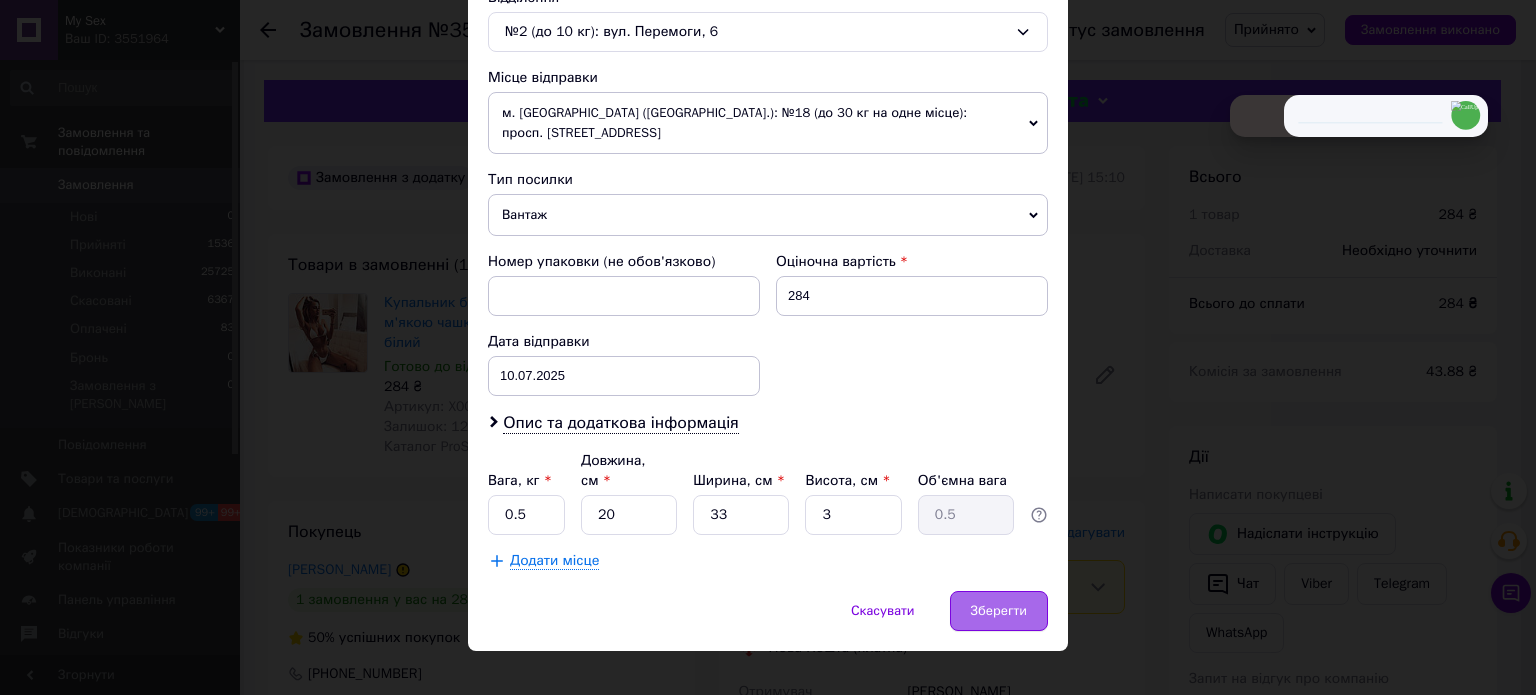 click on "Зберегти" at bounding box center [999, 611] 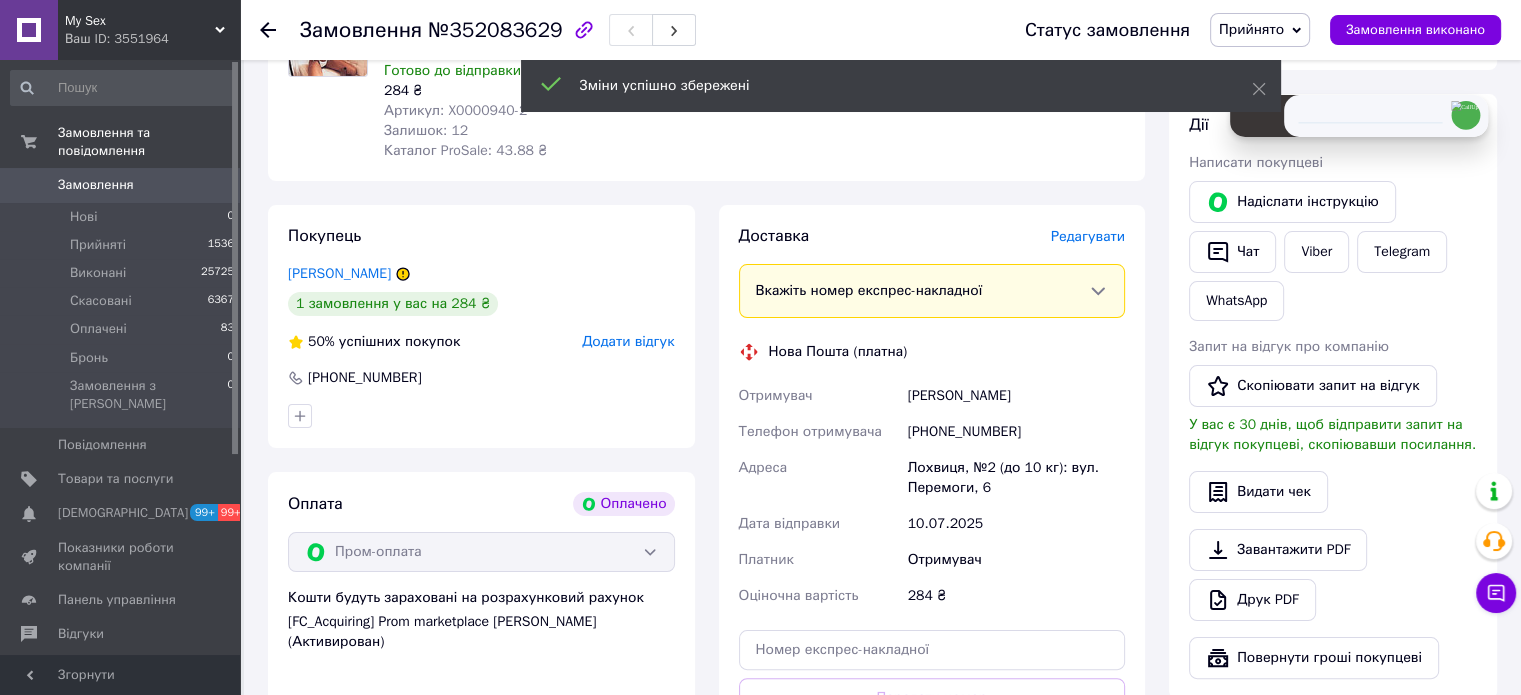 scroll, scrollTop: 500, scrollLeft: 0, axis: vertical 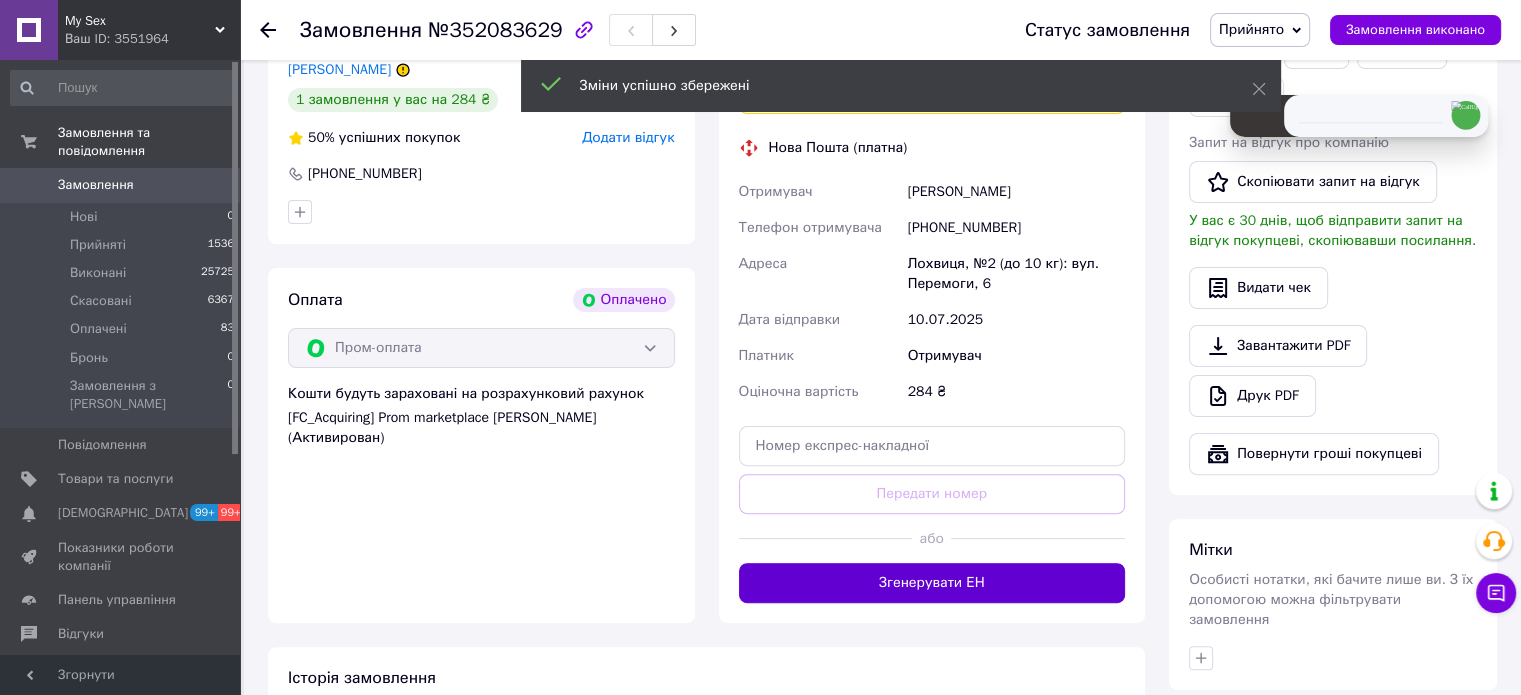 click on "Згенерувати ЕН" at bounding box center [932, 583] 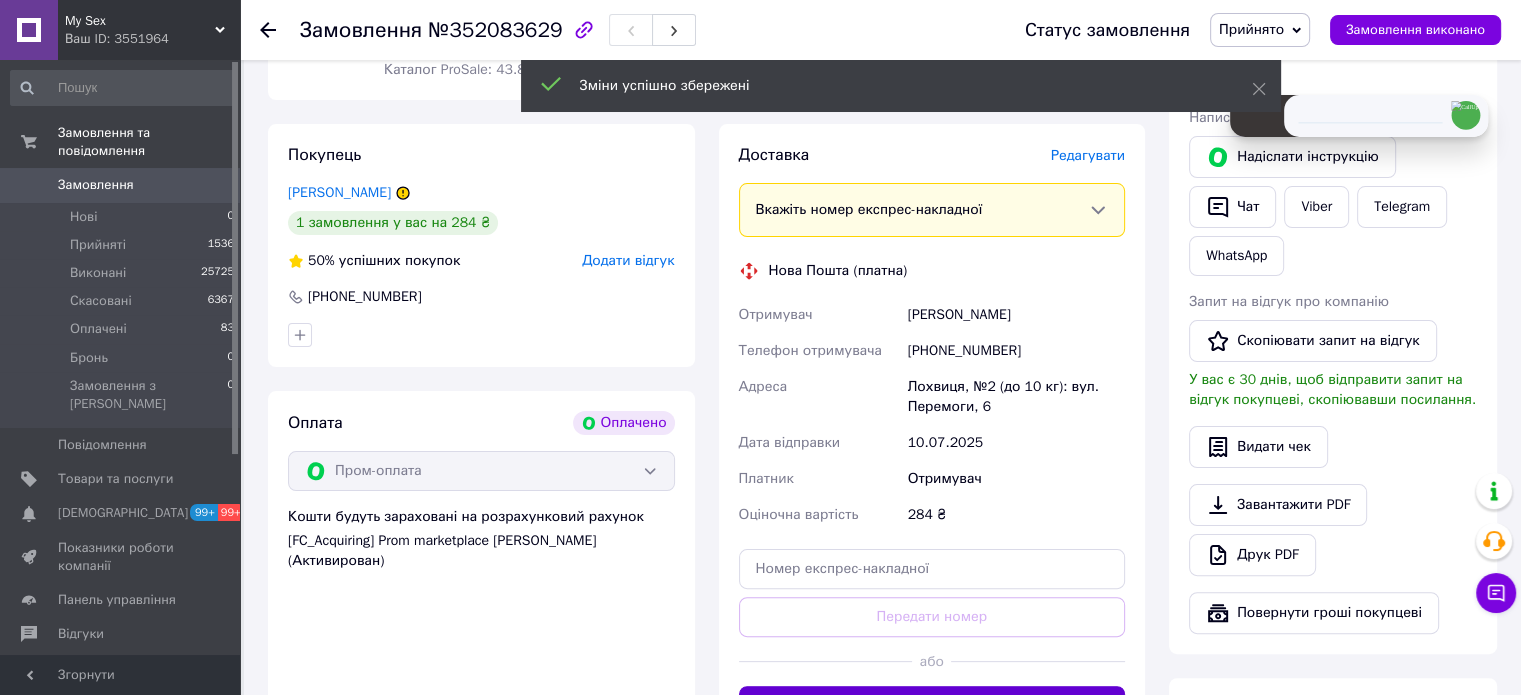scroll, scrollTop: 200, scrollLeft: 0, axis: vertical 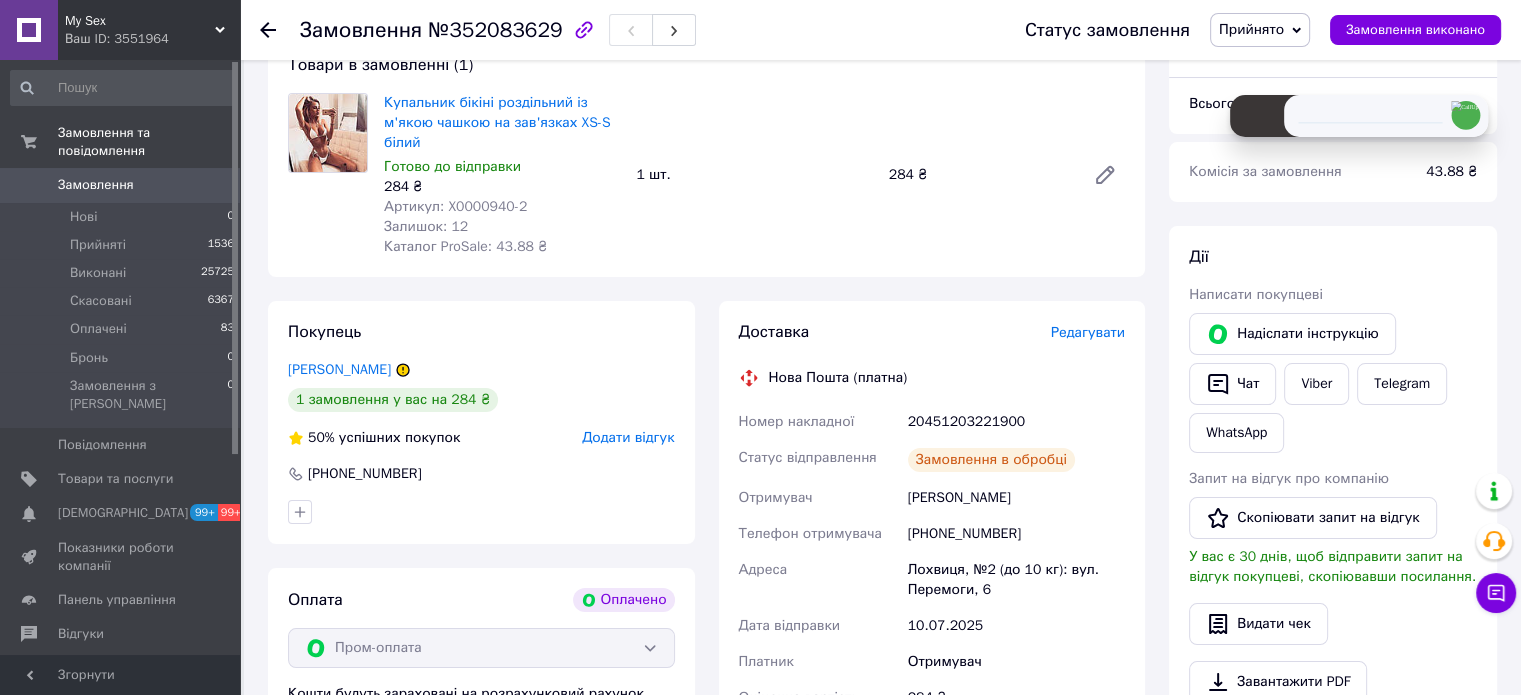 click on "20451203221900" at bounding box center [1016, 422] 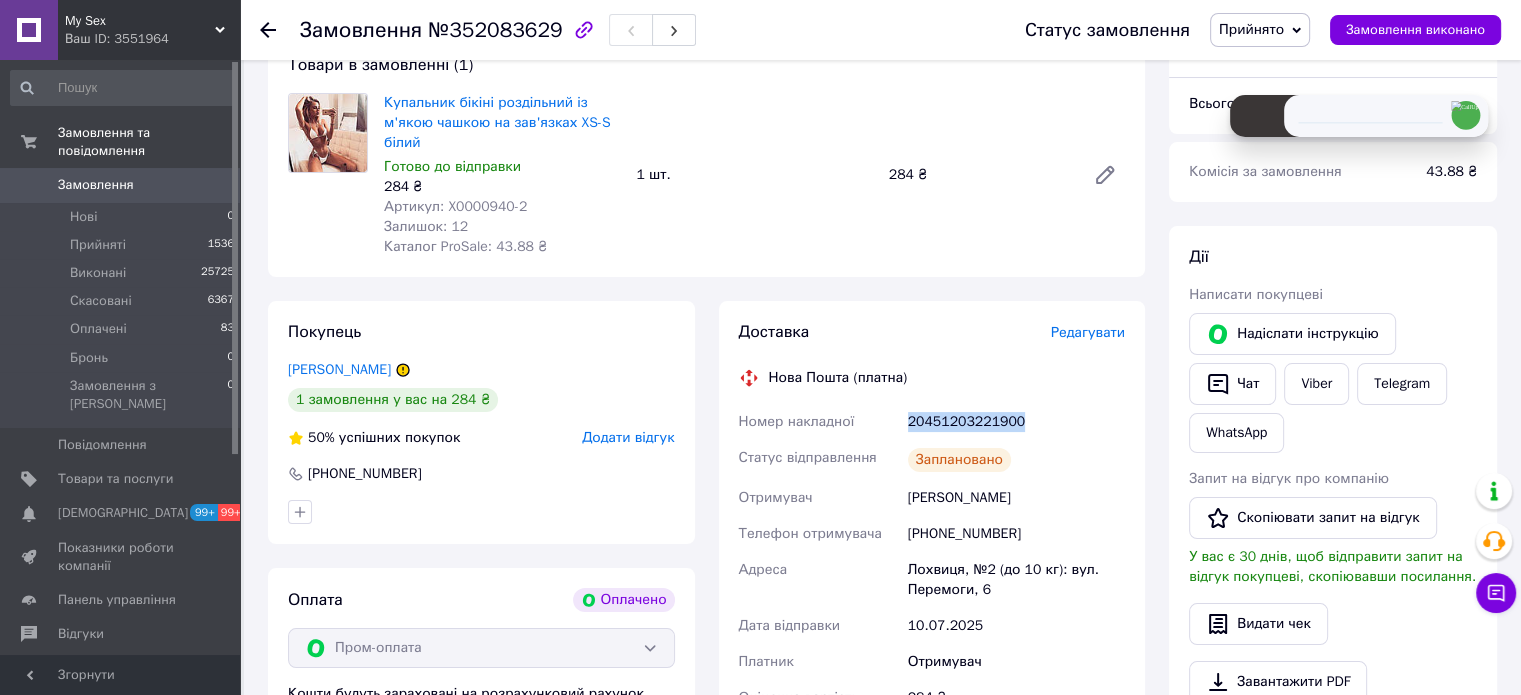 click on "20451203221900" at bounding box center (1016, 422) 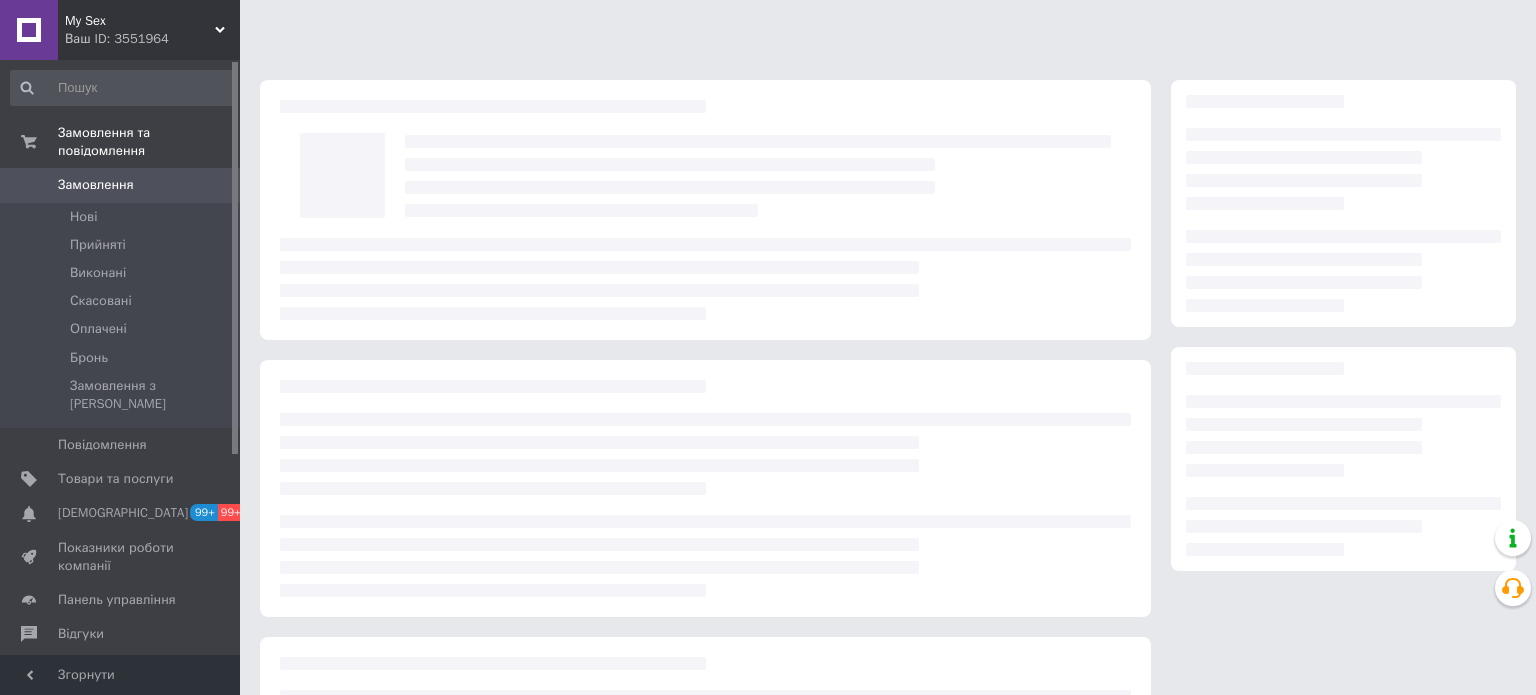 scroll, scrollTop: 0, scrollLeft: 0, axis: both 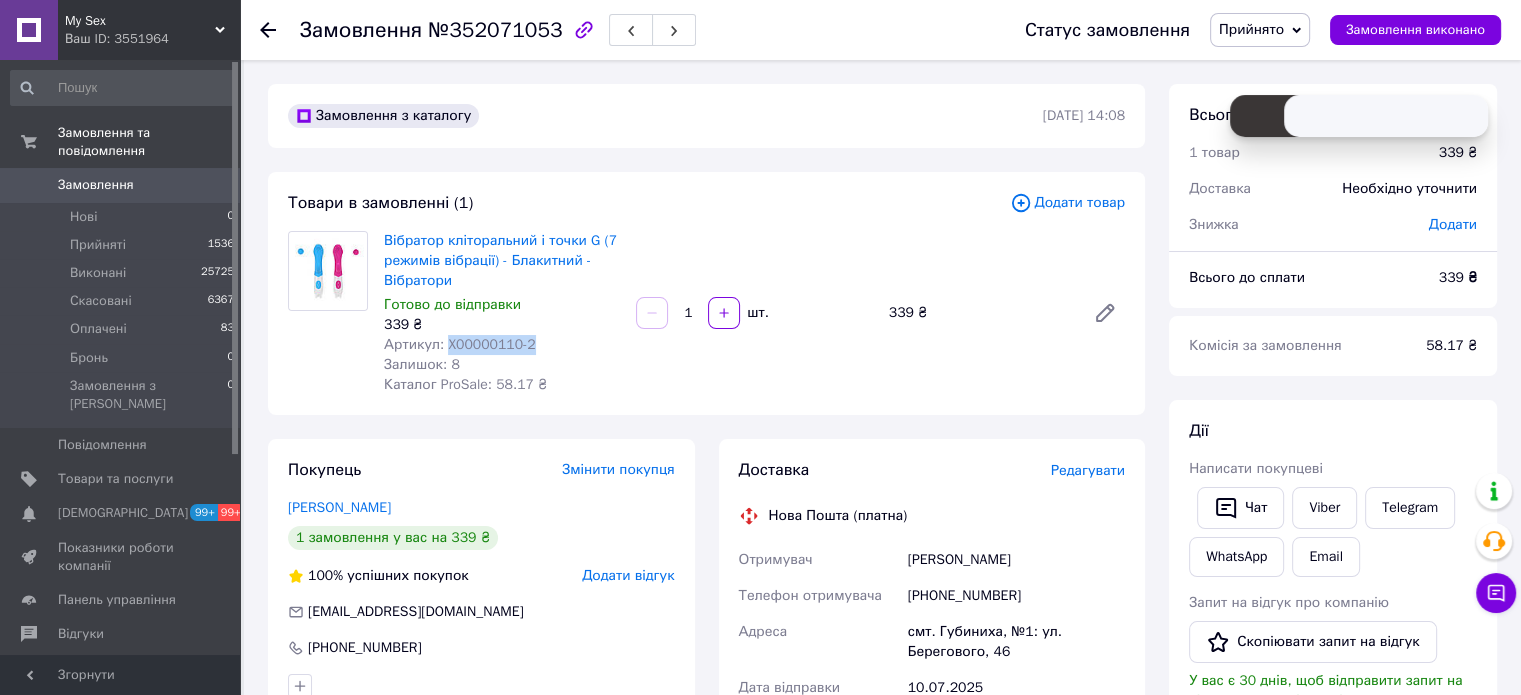 drag, startPoint x: 521, startPoint y: 347, endPoint x: 442, endPoint y: 347, distance: 79 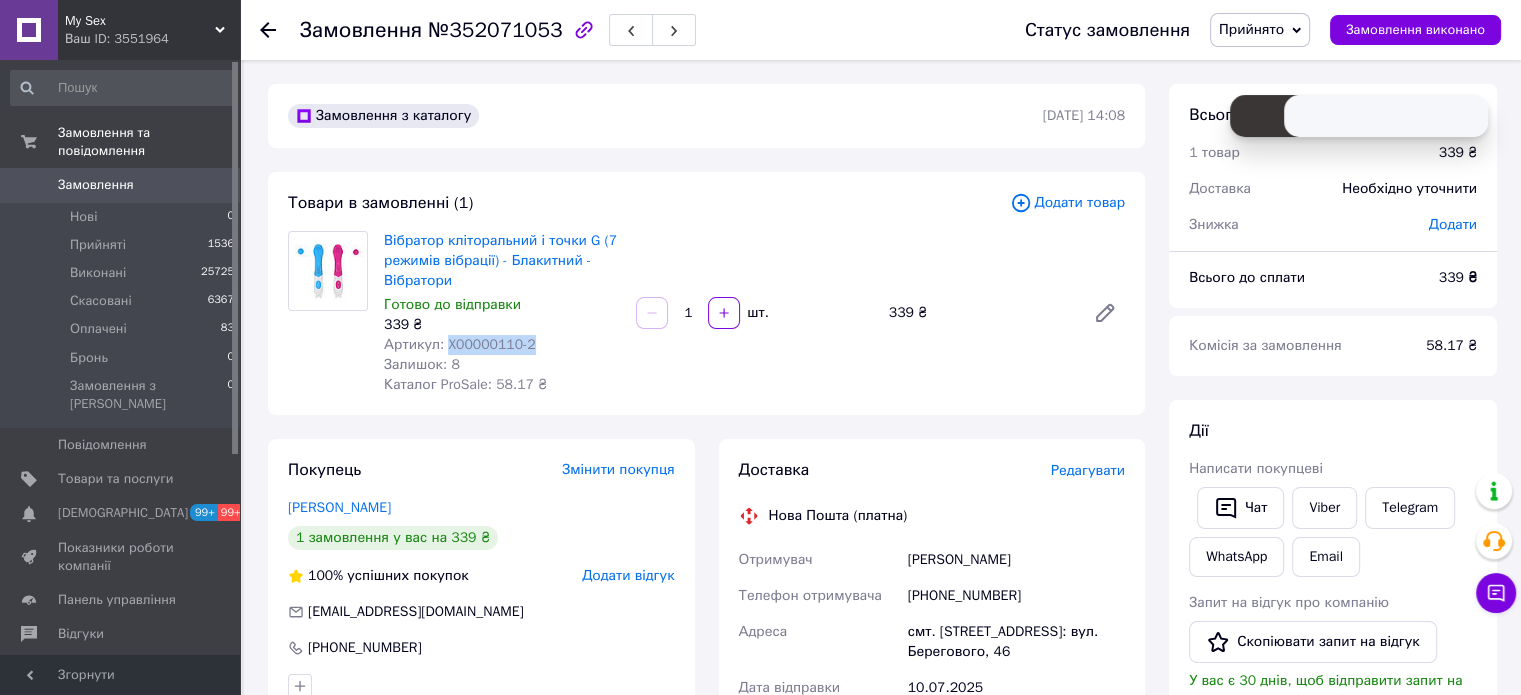 copy on "X00000110-2" 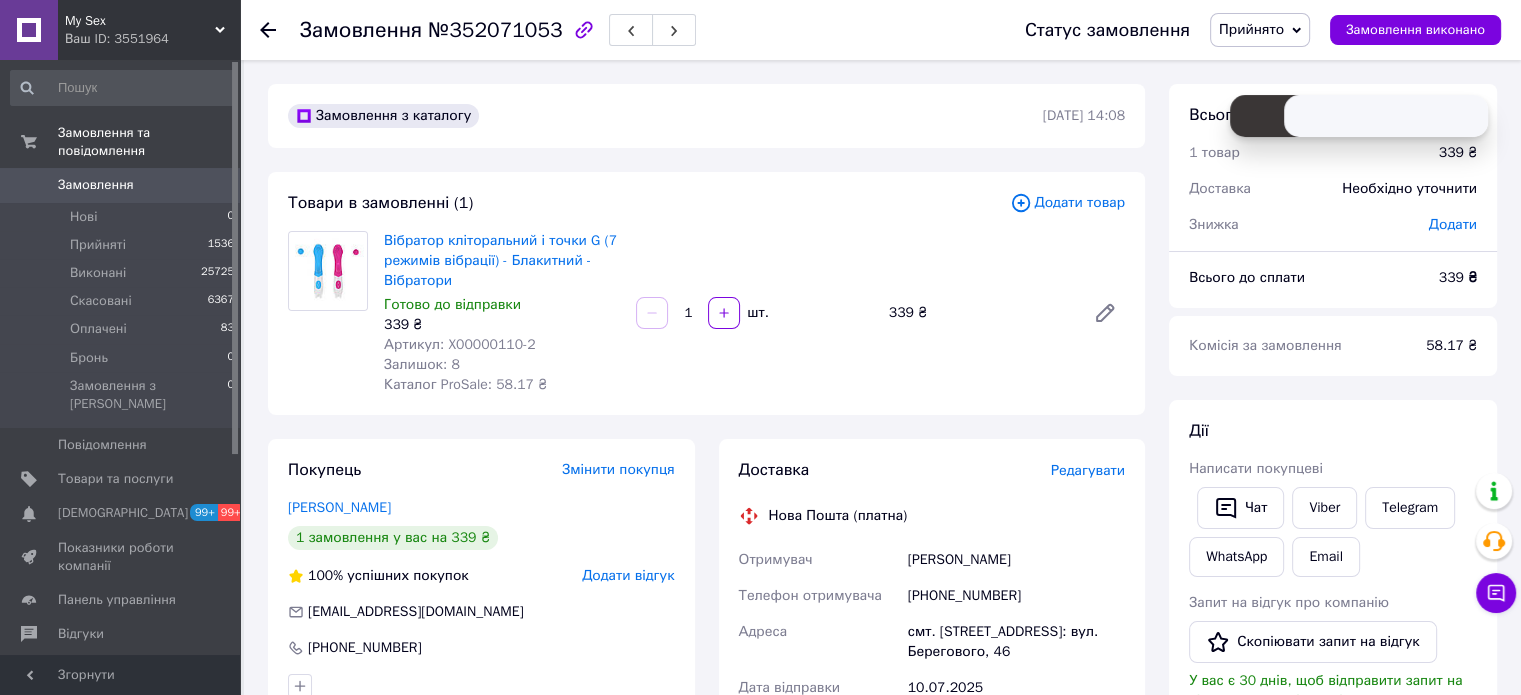 click on "Редагувати" at bounding box center (1088, 470) 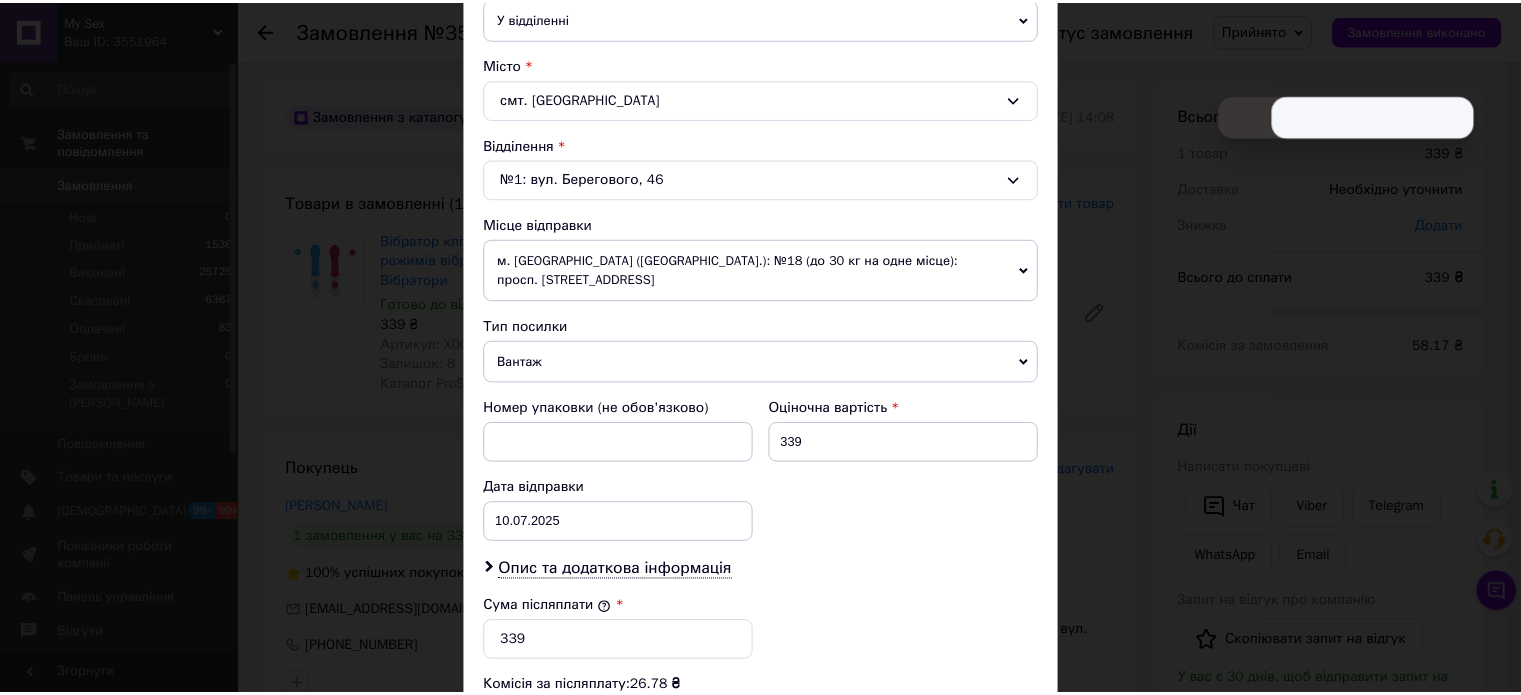 scroll, scrollTop: 844, scrollLeft: 0, axis: vertical 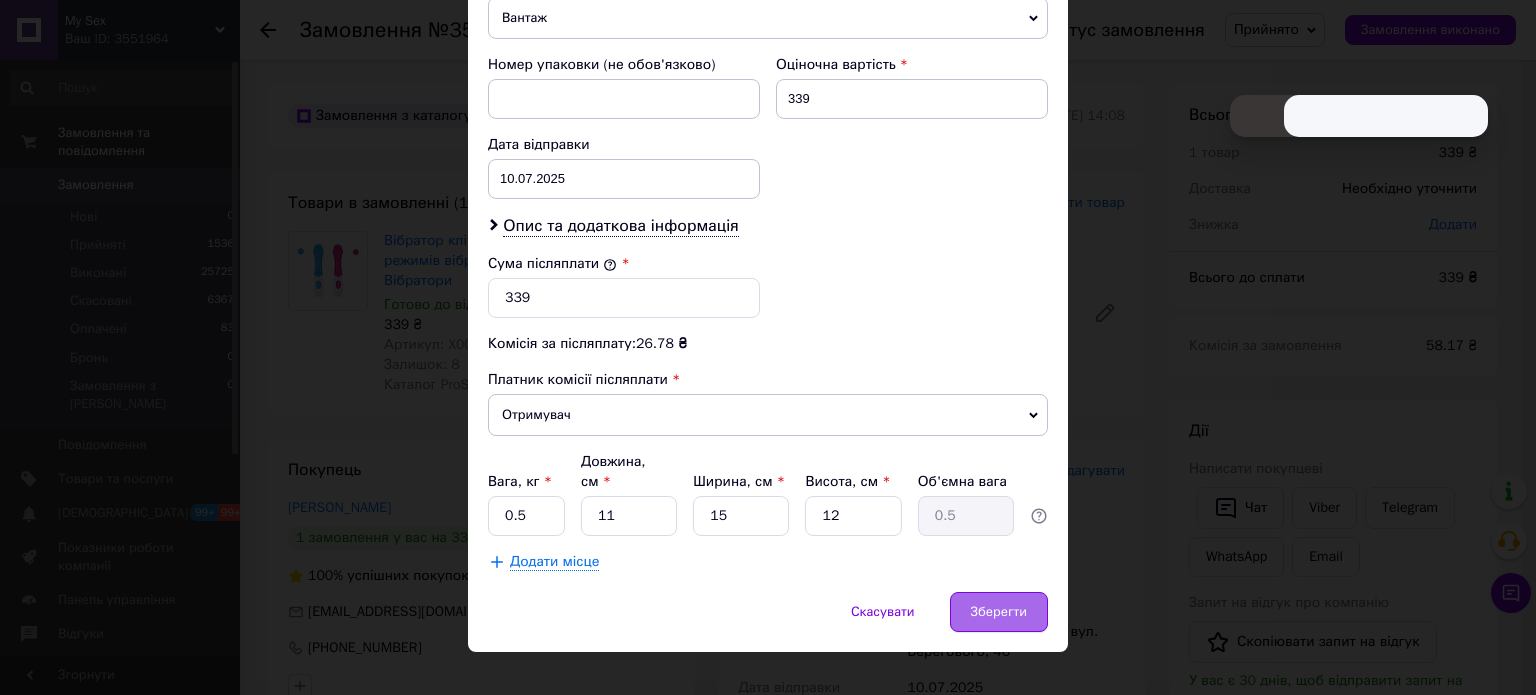 click on "Зберегти" at bounding box center [999, 612] 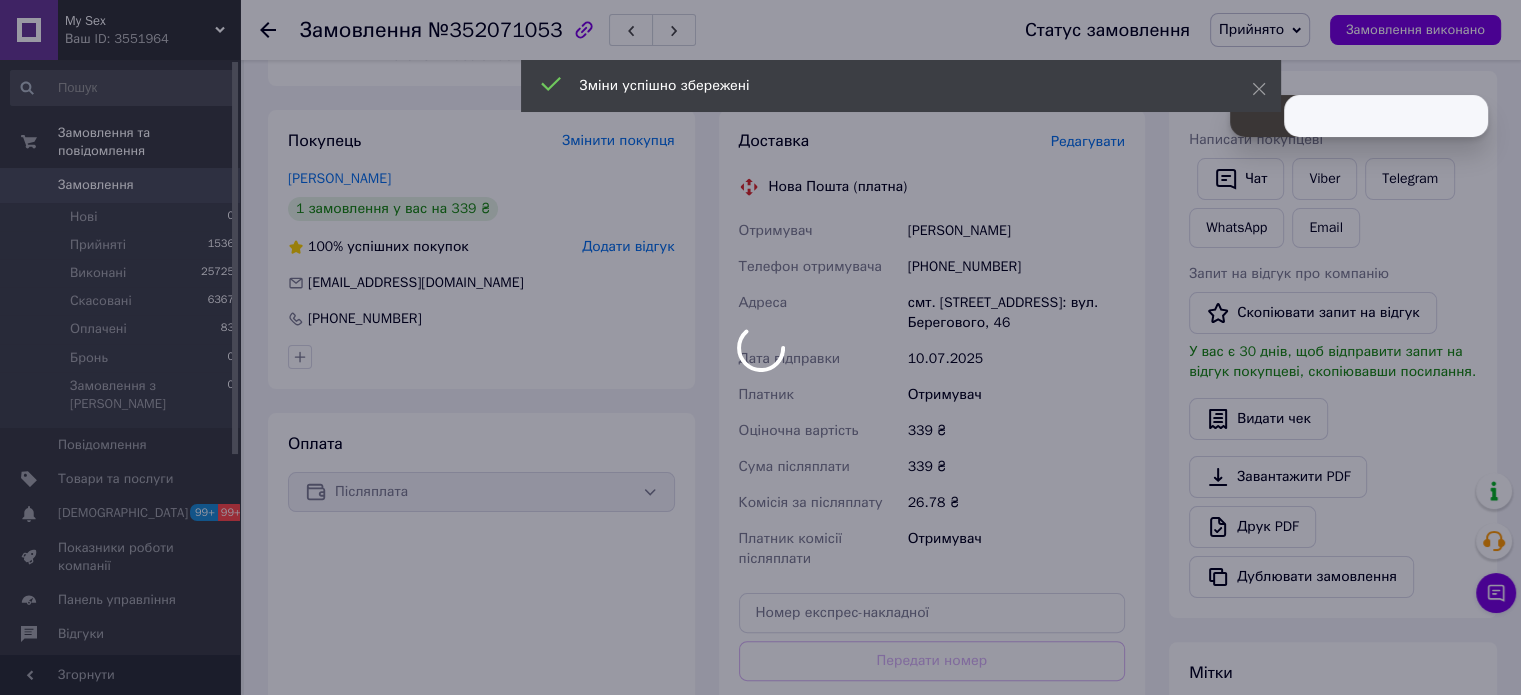 scroll, scrollTop: 500, scrollLeft: 0, axis: vertical 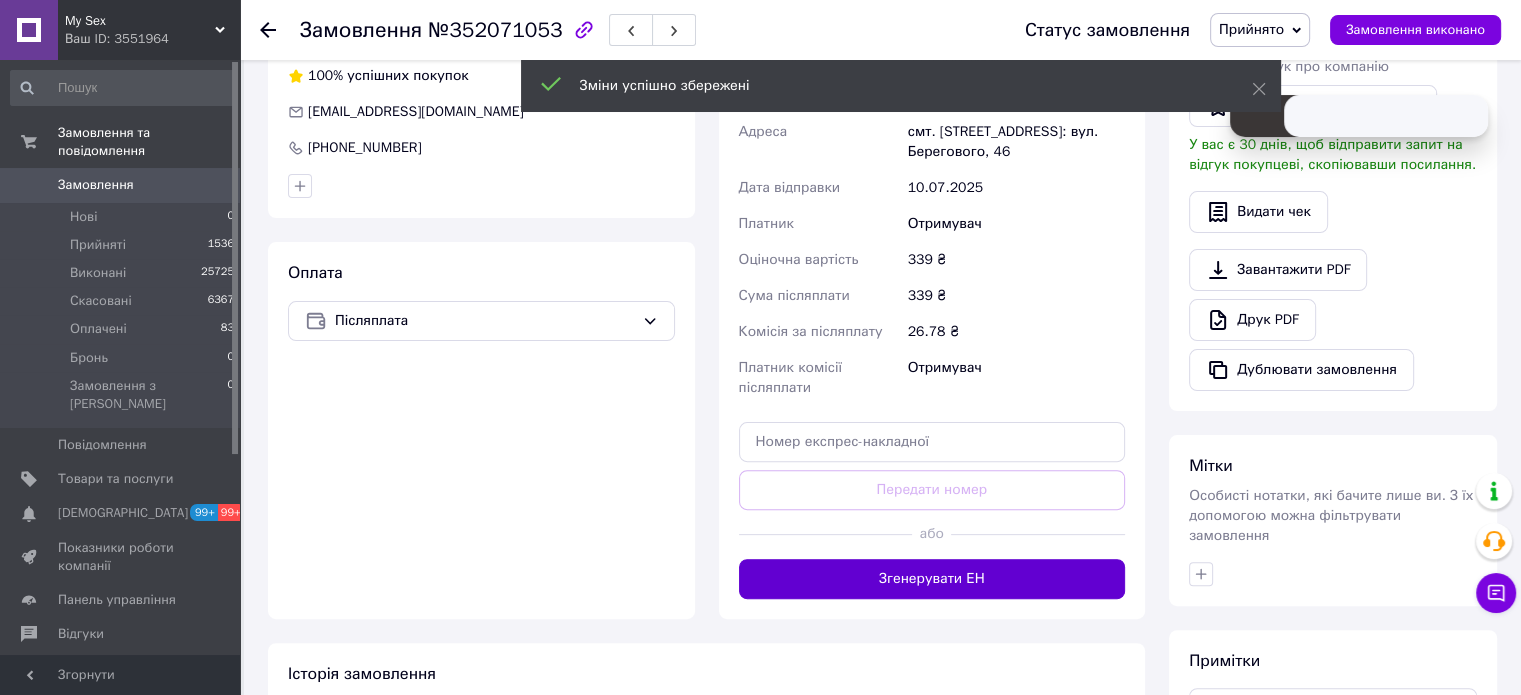 click on "Згенерувати ЕН" at bounding box center [932, 579] 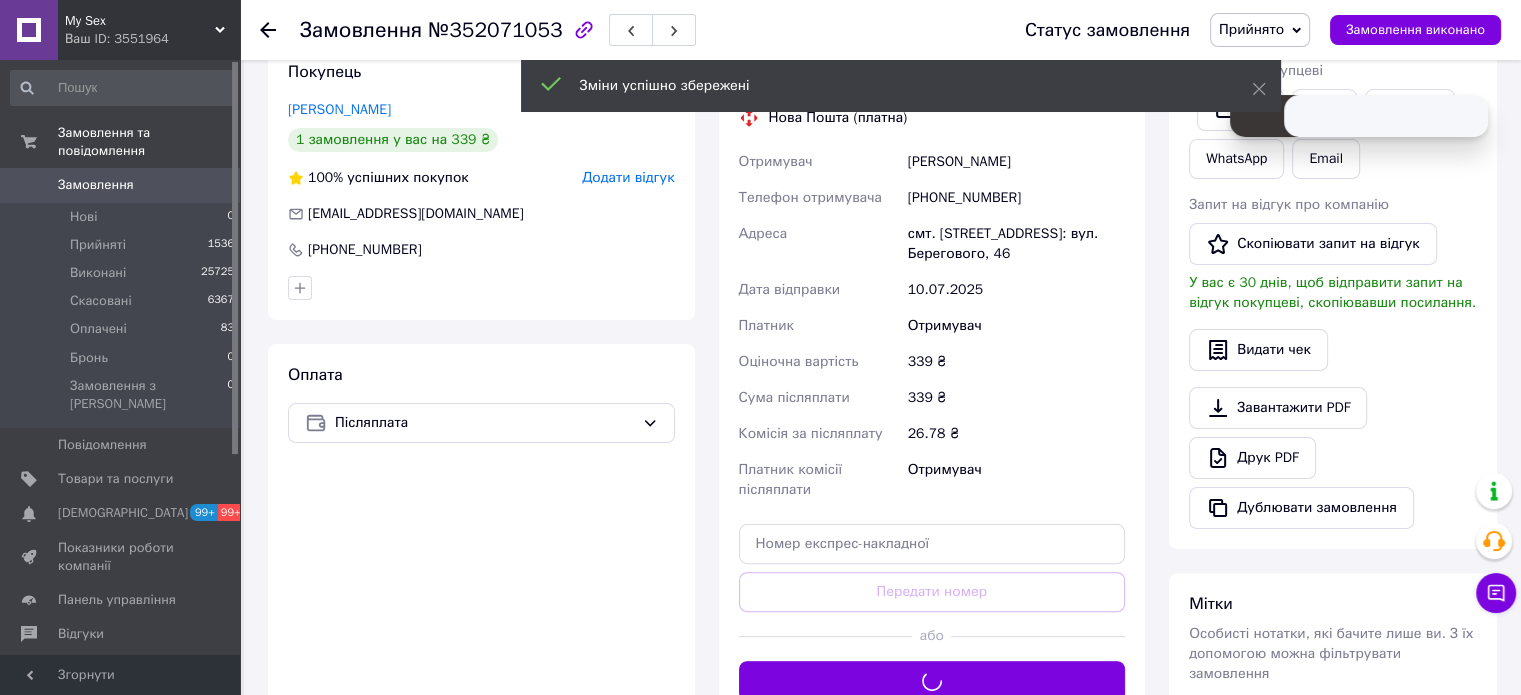 scroll, scrollTop: 200, scrollLeft: 0, axis: vertical 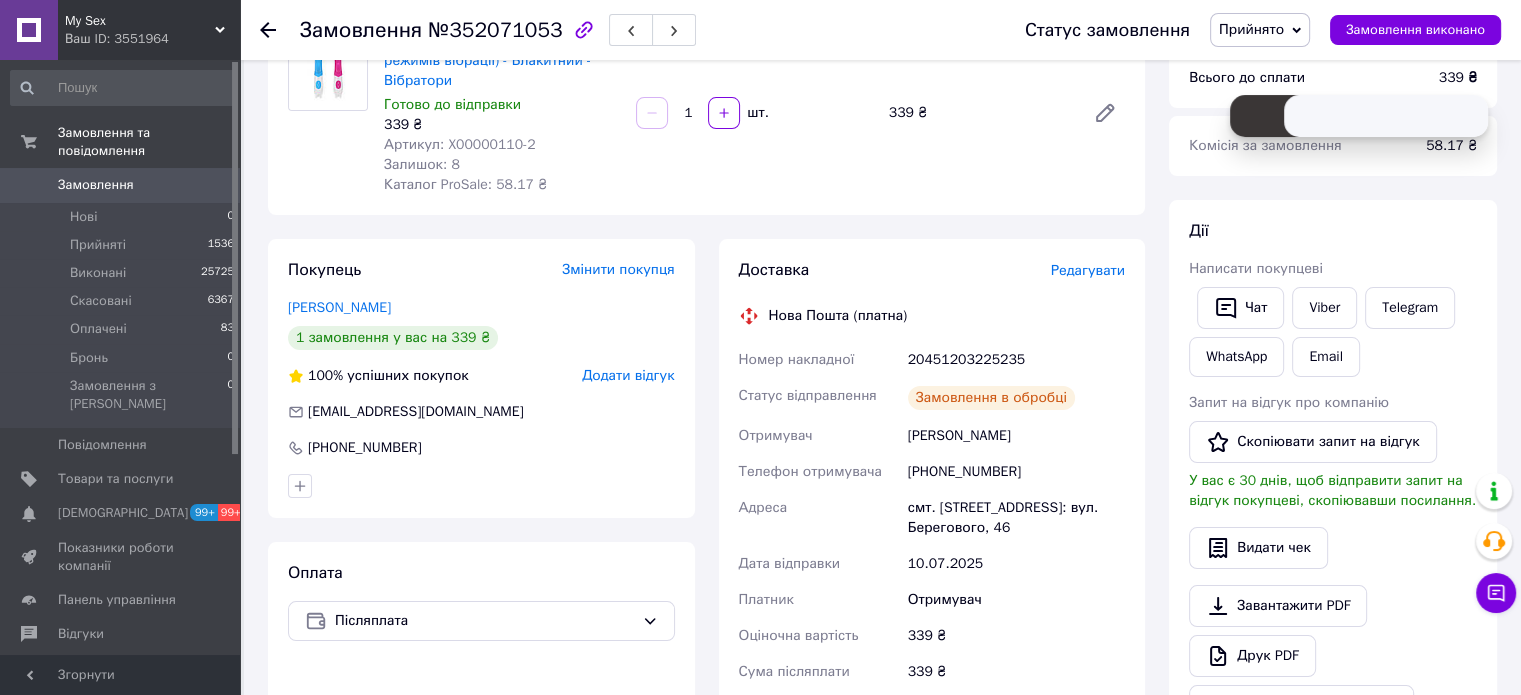 click on "20451203225235" at bounding box center [1016, 360] 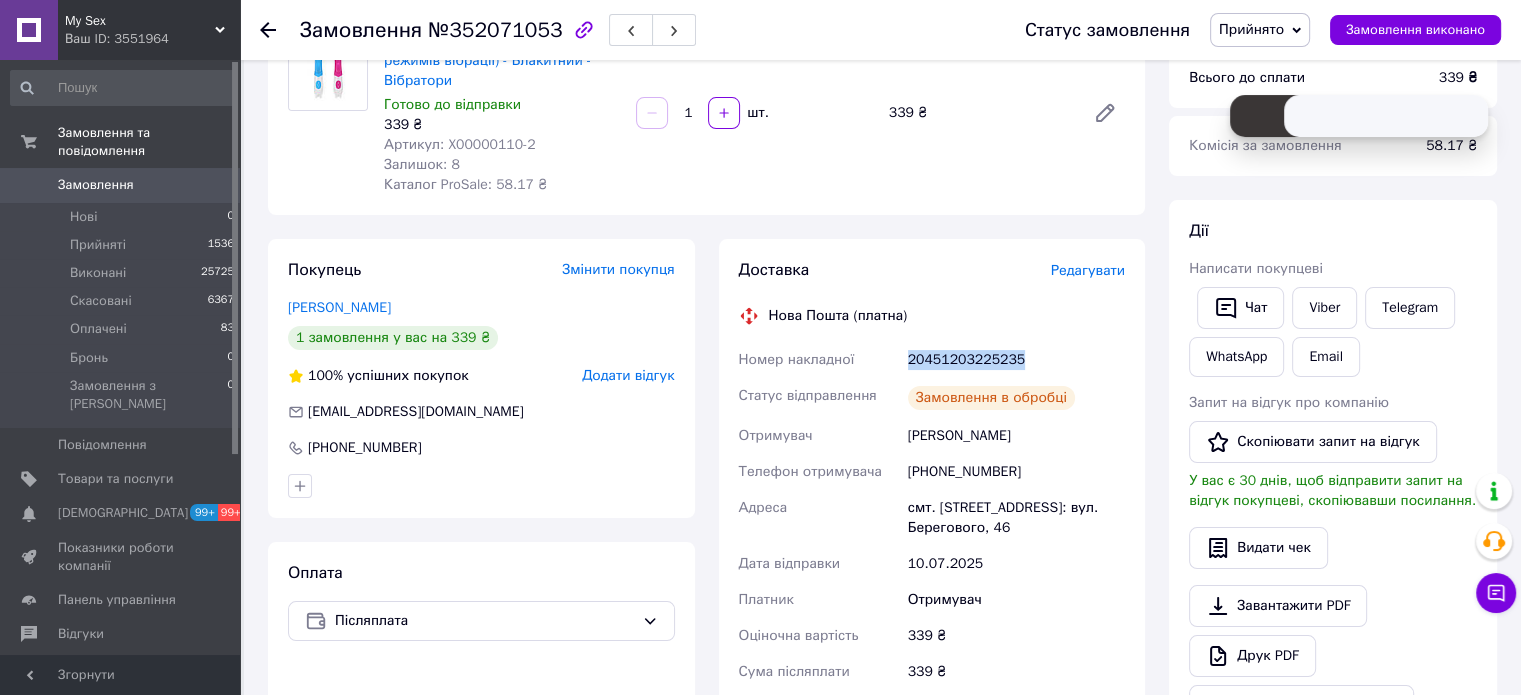 click on "20451203225235" at bounding box center (1016, 360) 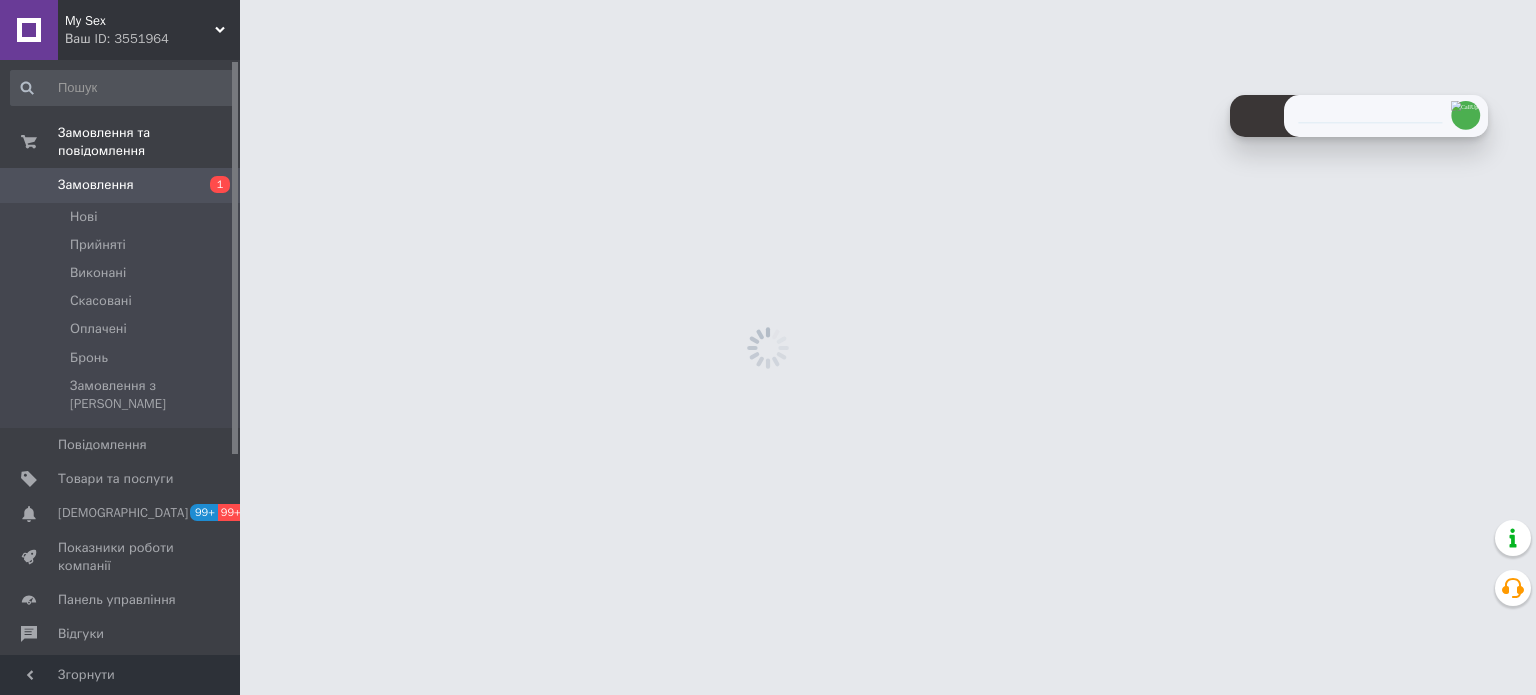 scroll, scrollTop: 0, scrollLeft: 0, axis: both 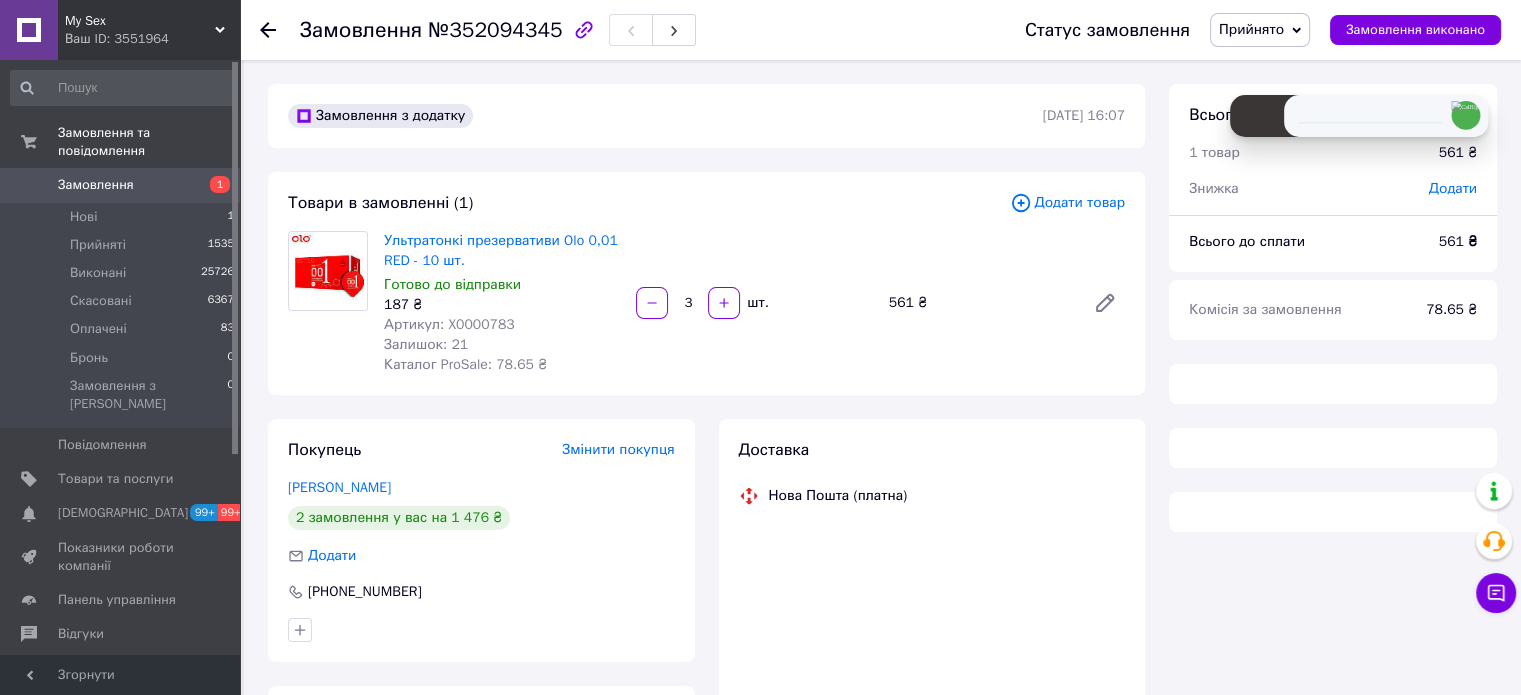 click on "Артикул: X0000783" at bounding box center (449, 324) 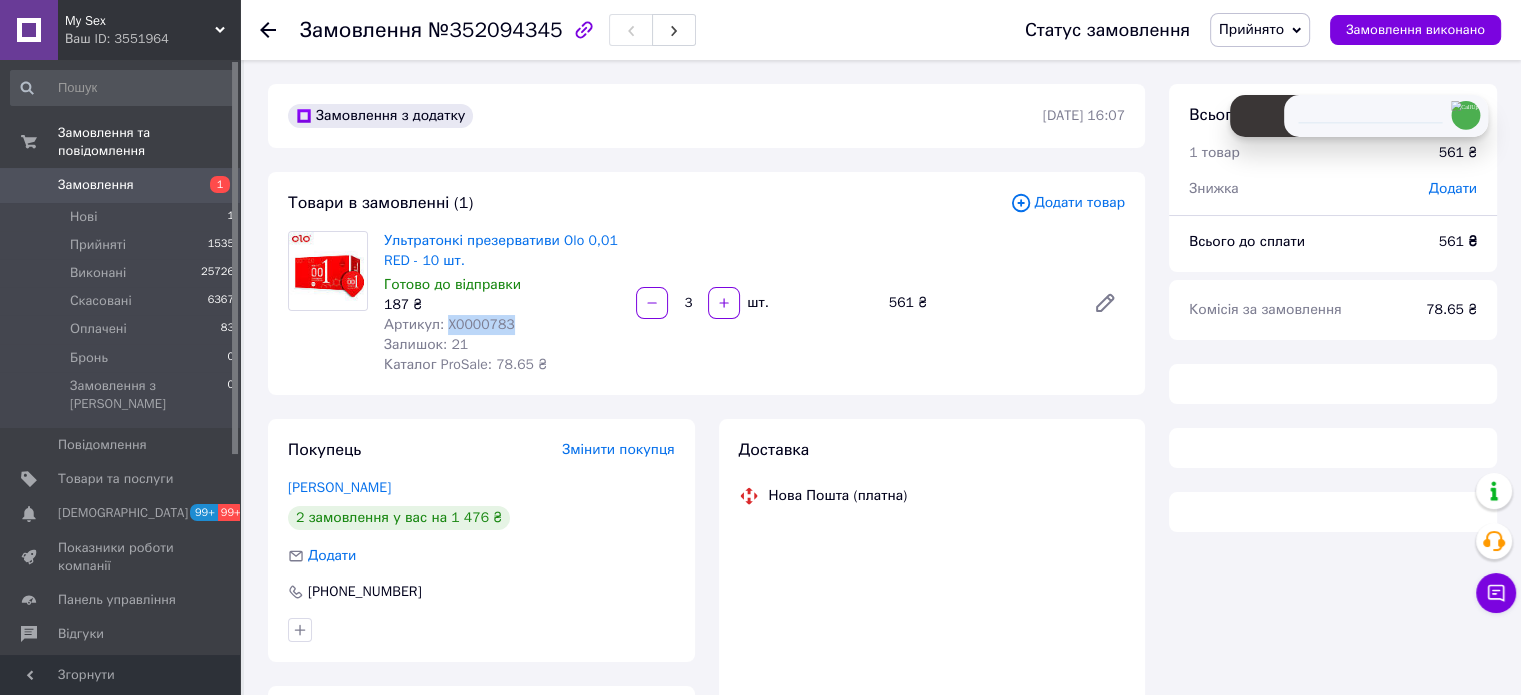 click on "Артикул: X0000783" at bounding box center [449, 324] 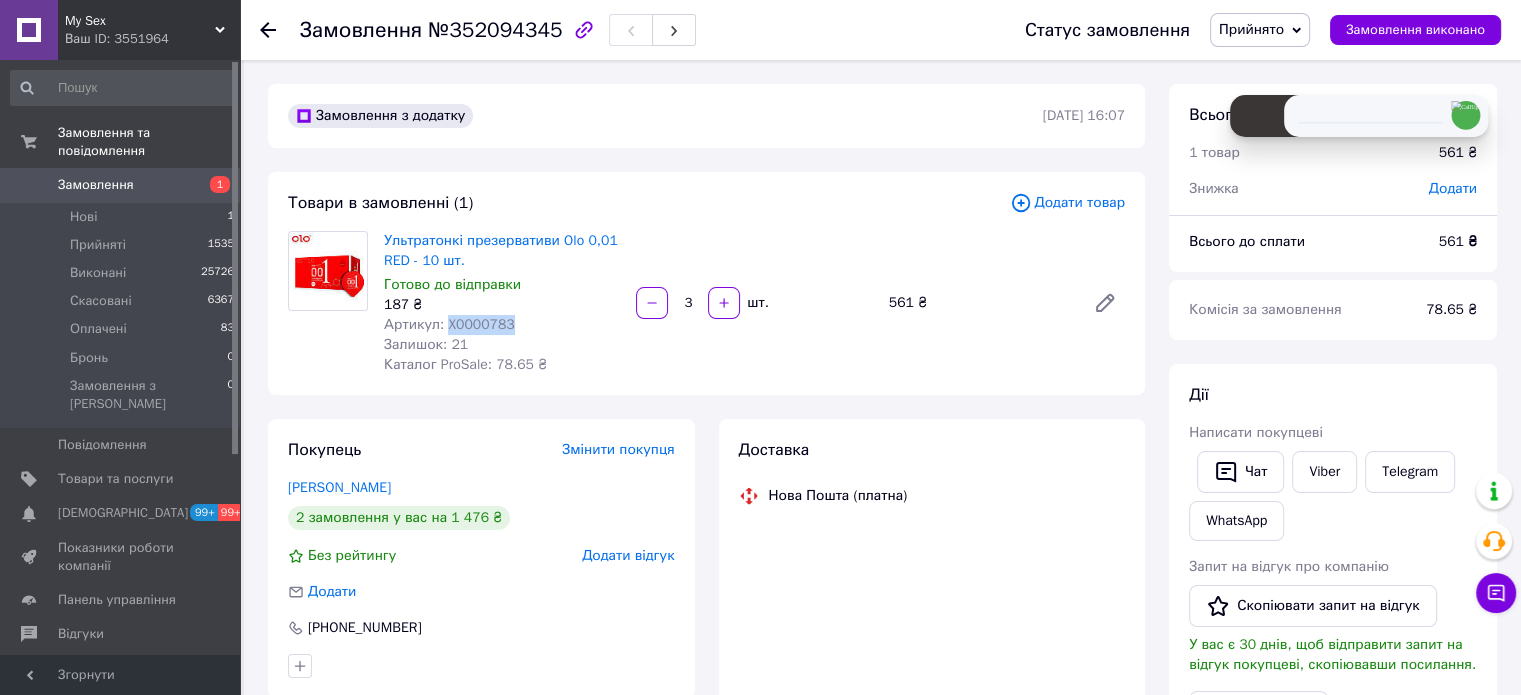 copy on "X0000783" 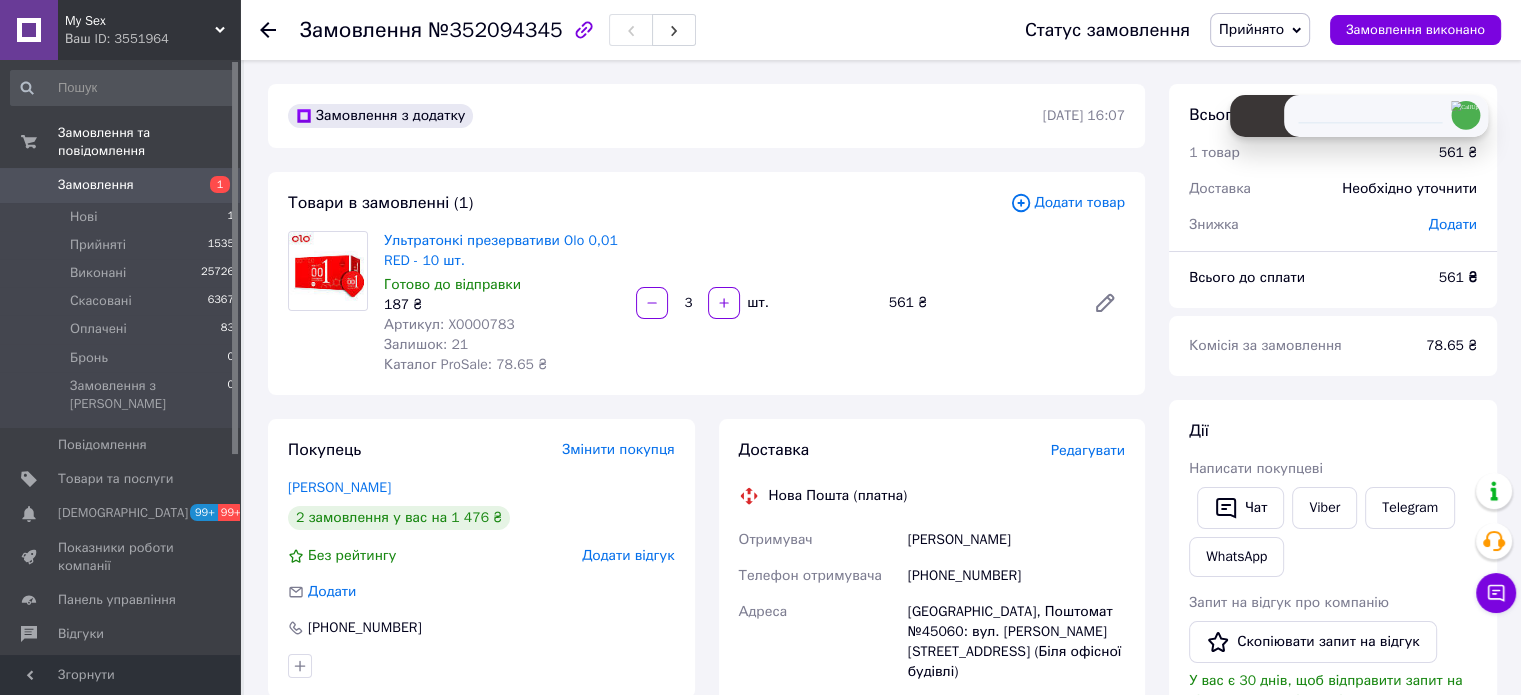 click on "Редагувати" at bounding box center [1088, 450] 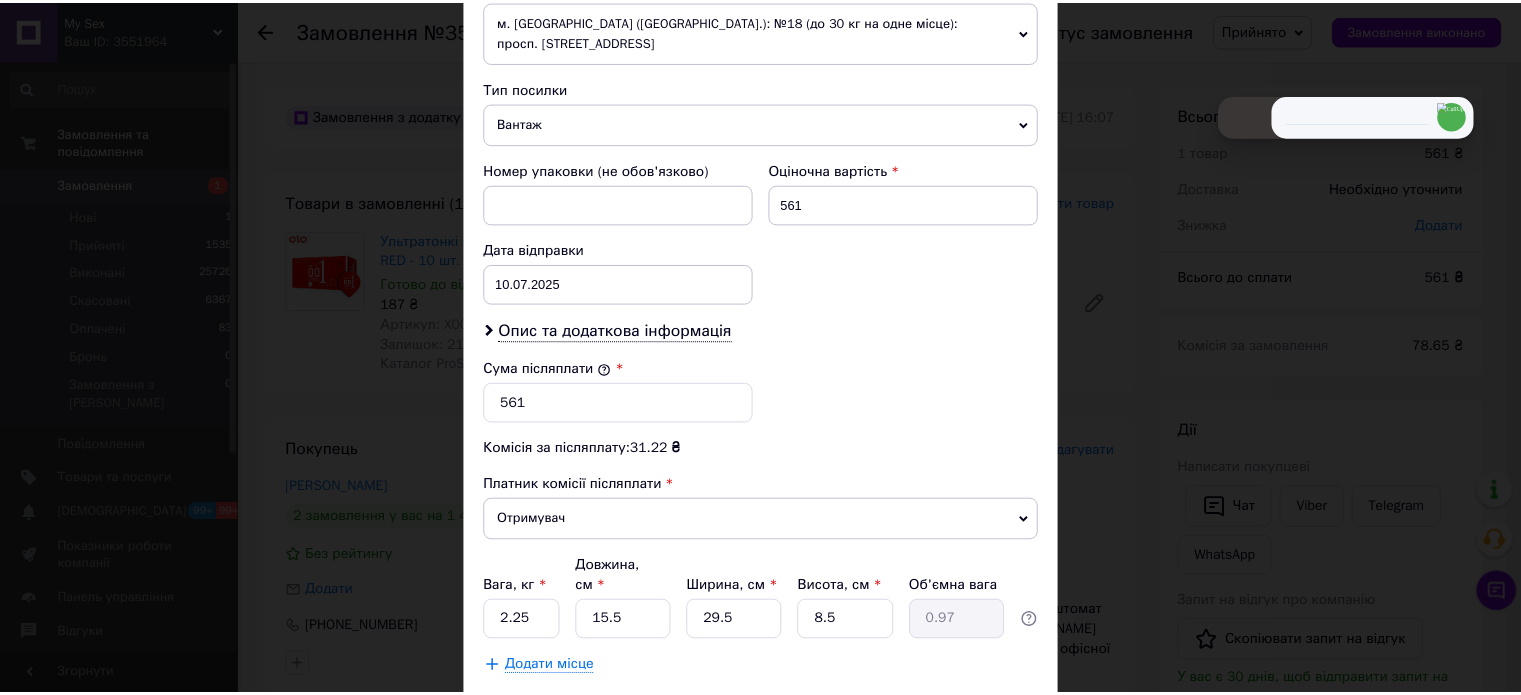 scroll, scrollTop: 844, scrollLeft: 0, axis: vertical 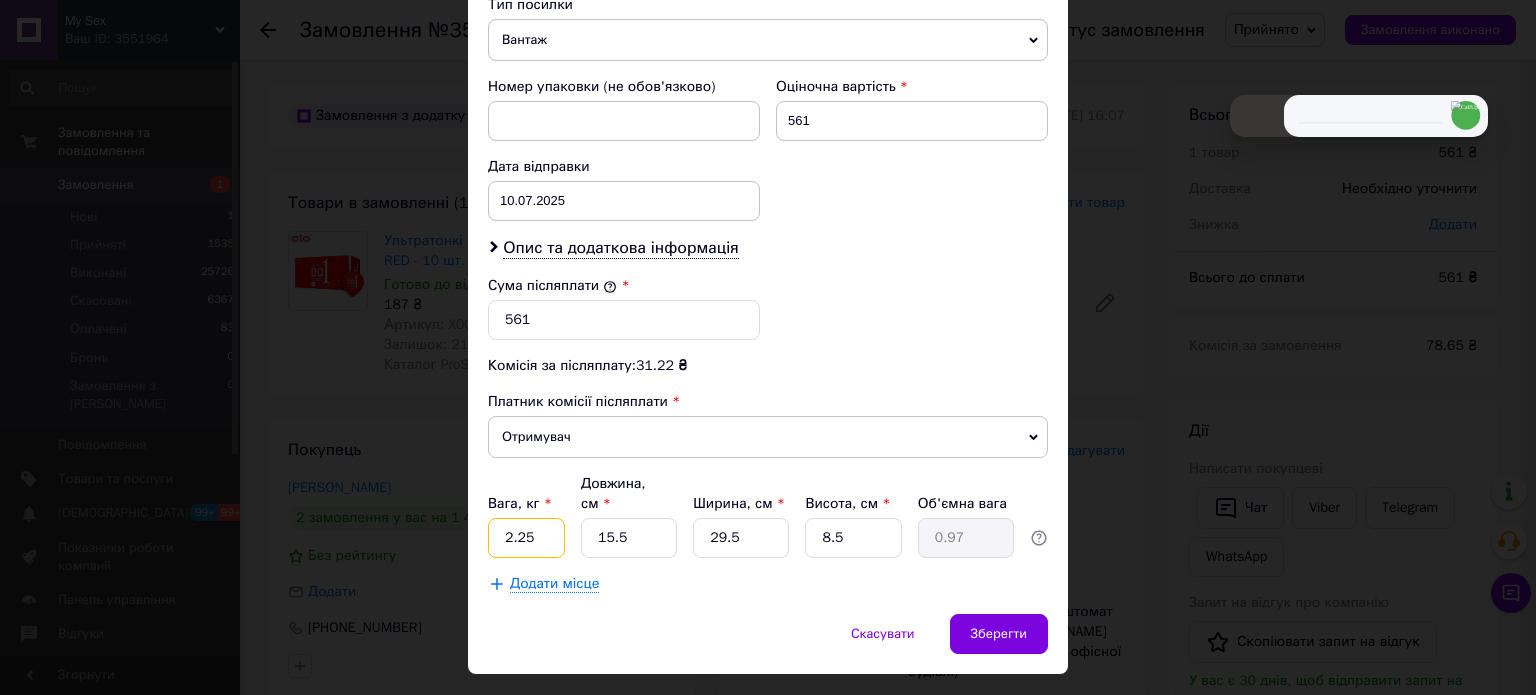 drag, startPoint x: 496, startPoint y: 497, endPoint x: 583, endPoint y: 512, distance: 88.28363 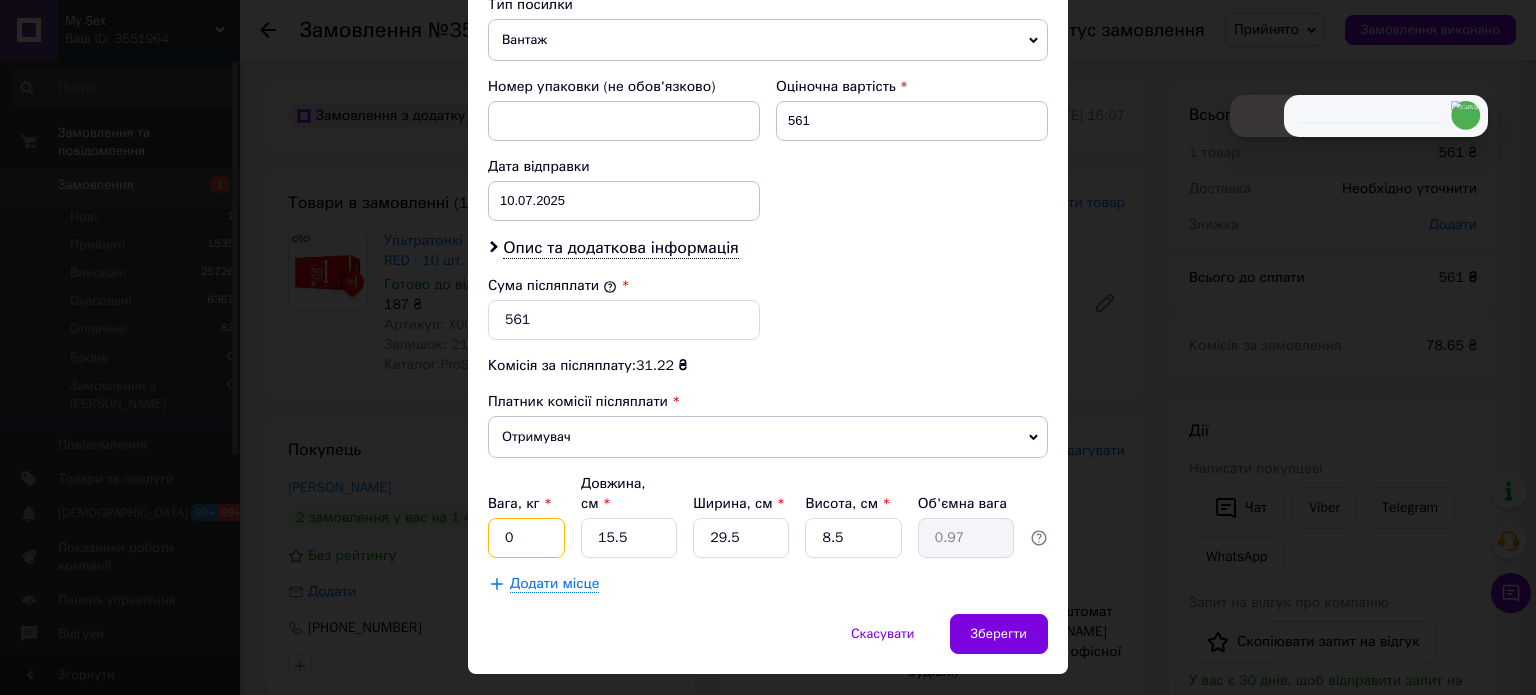 type on "0.5" 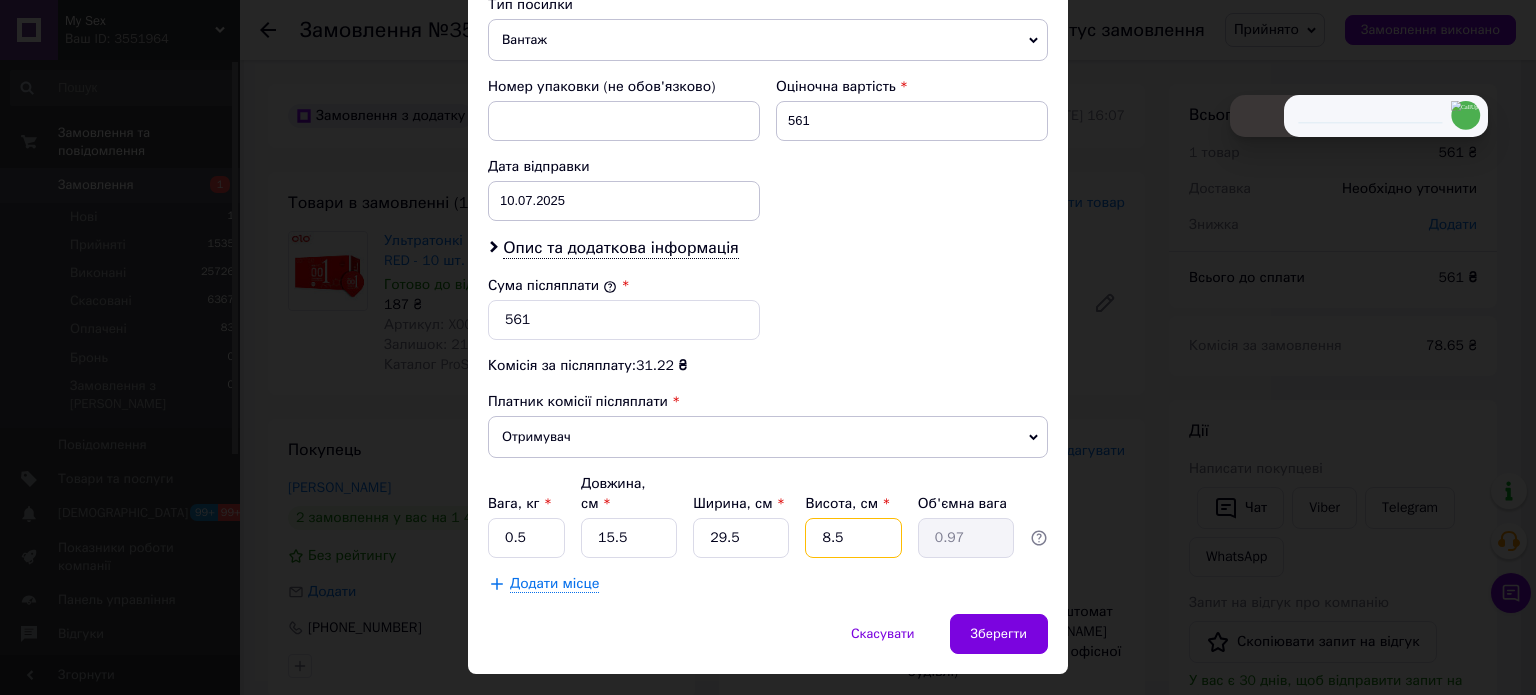drag, startPoint x: 768, startPoint y: 495, endPoint x: 753, endPoint y: 494, distance: 15.033297 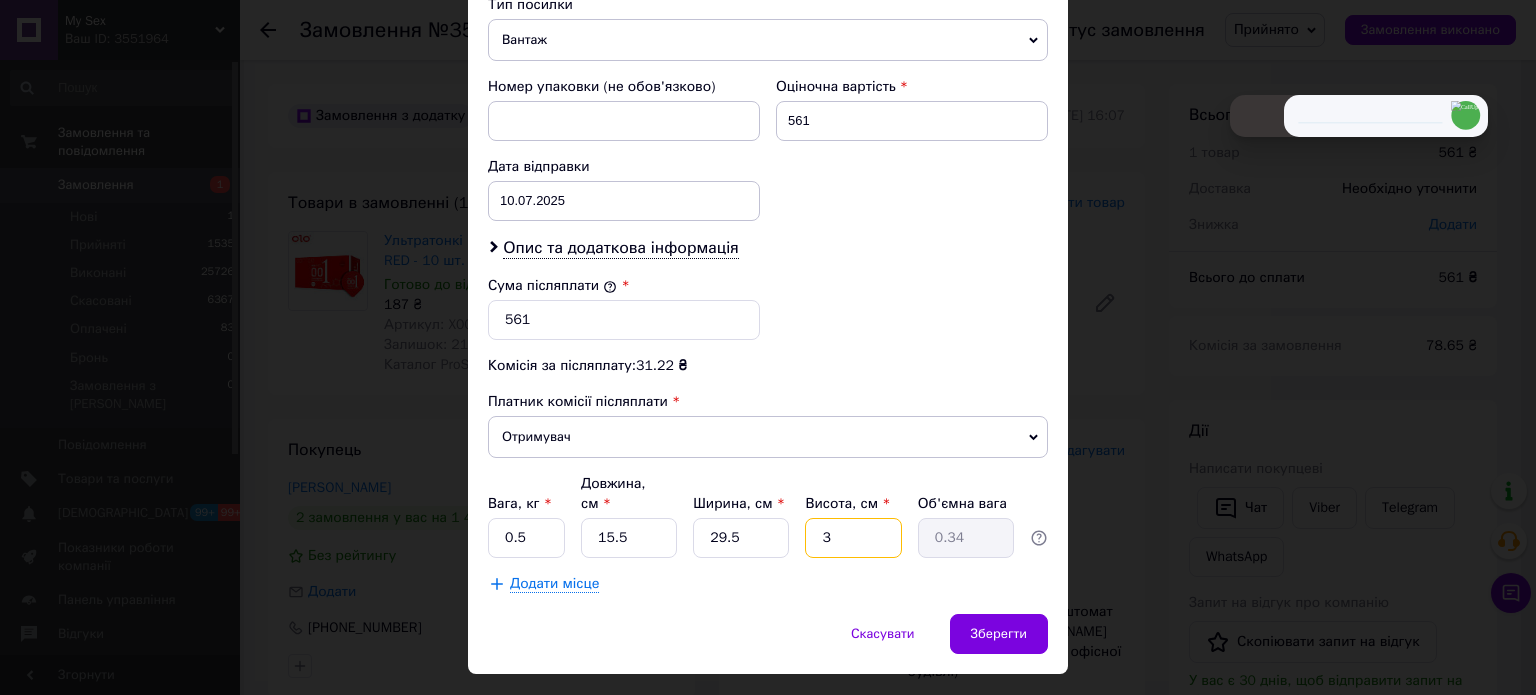 type 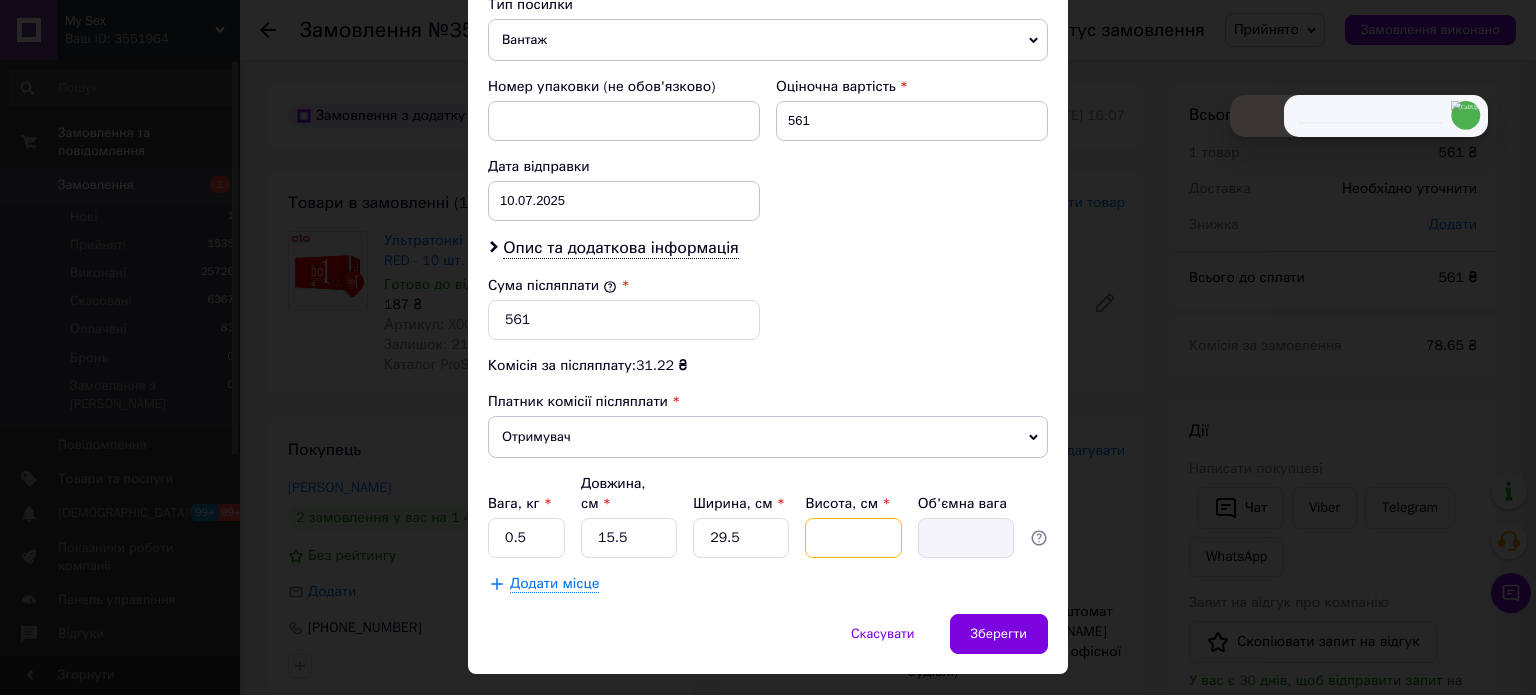 type on "4" 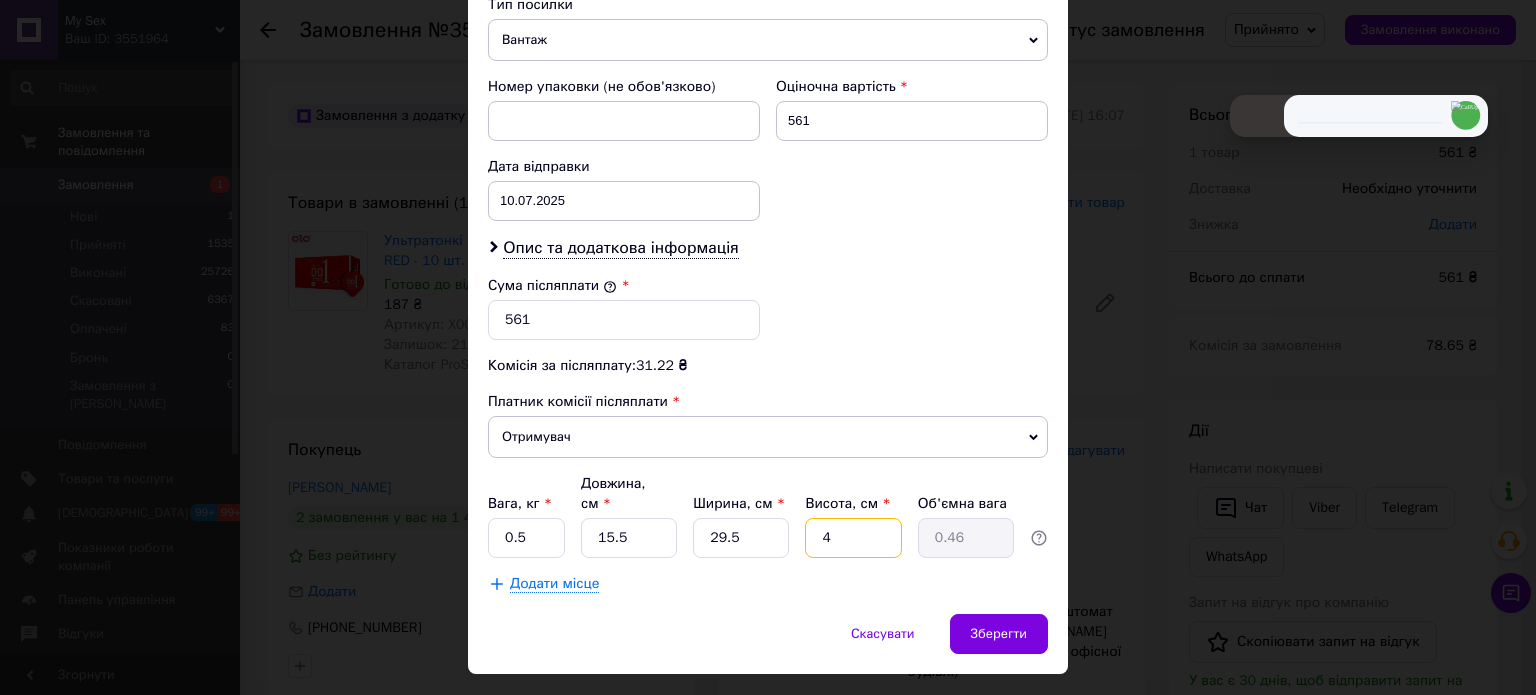 type on "4" 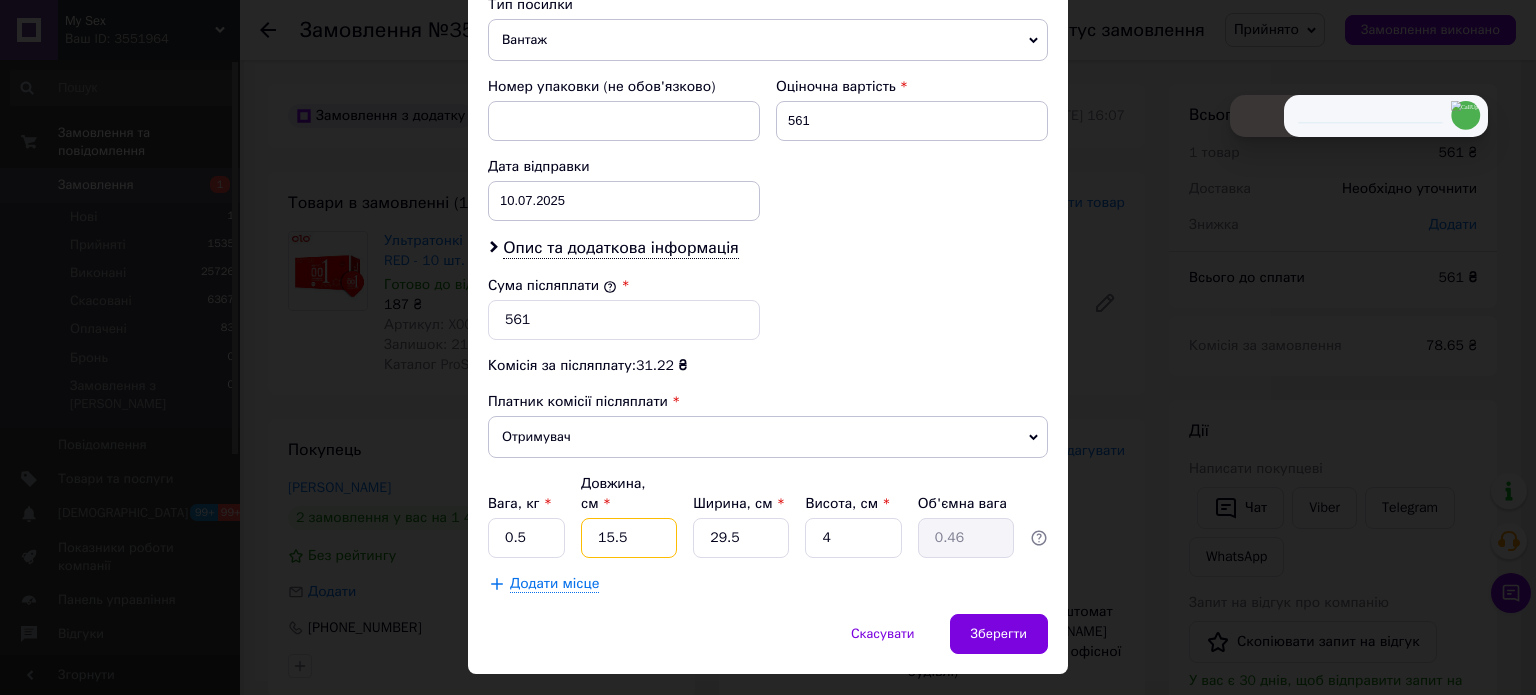 click on "15.5" at bounding box center [629, 538] 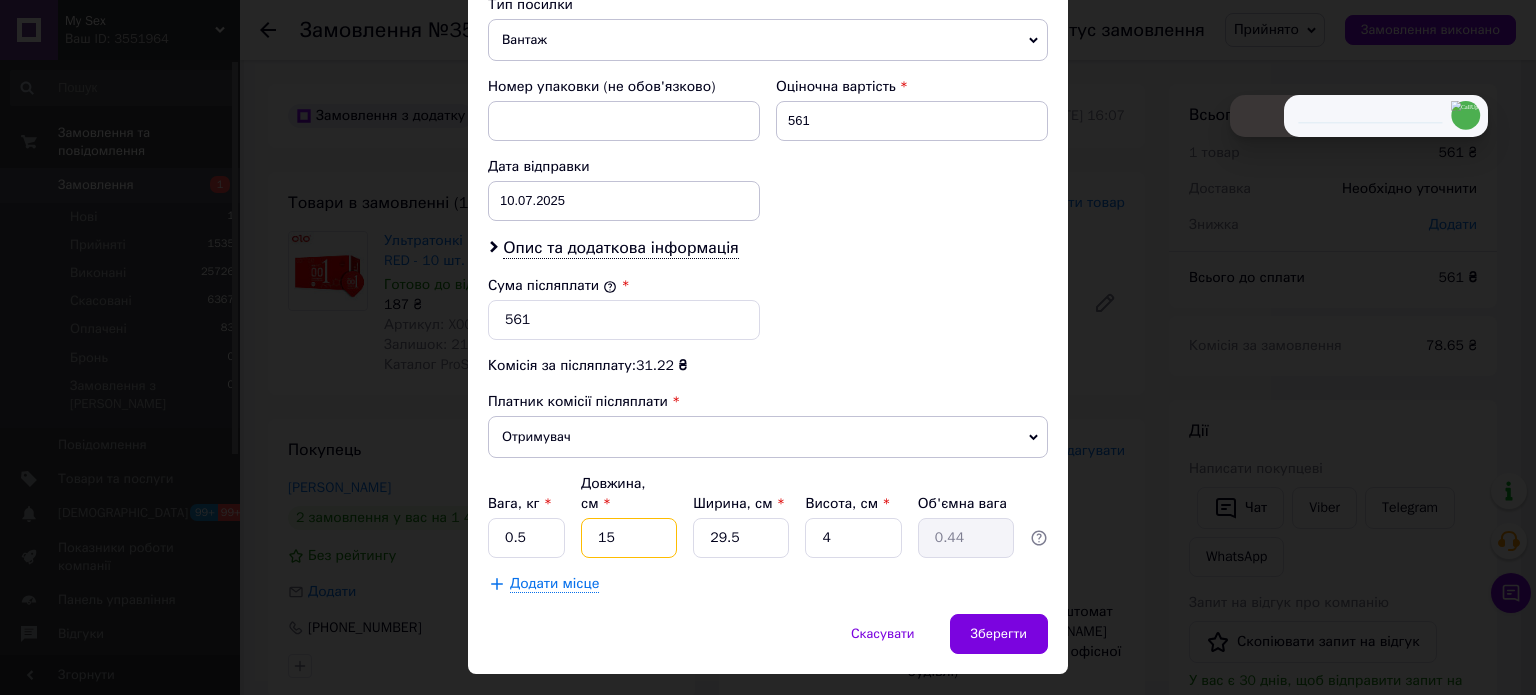 type on "1" 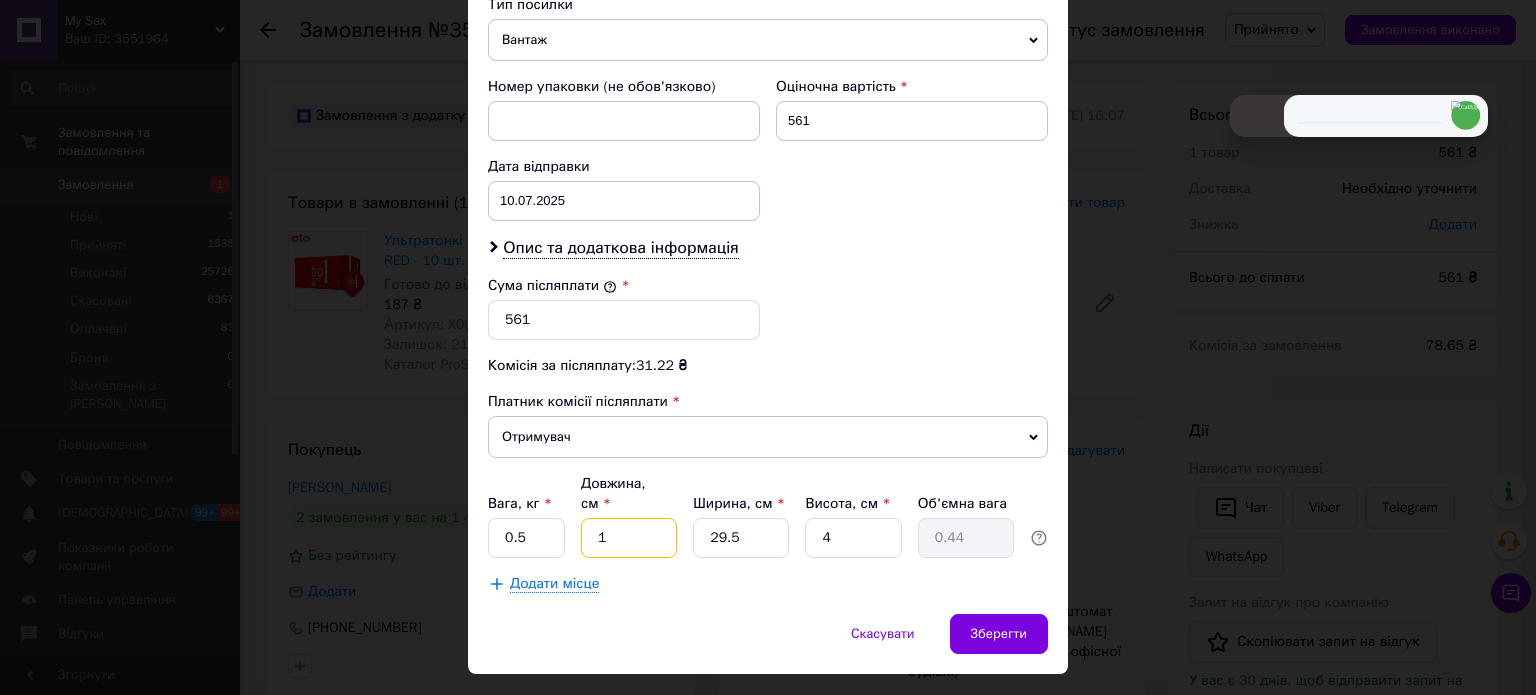 type on "0.1" 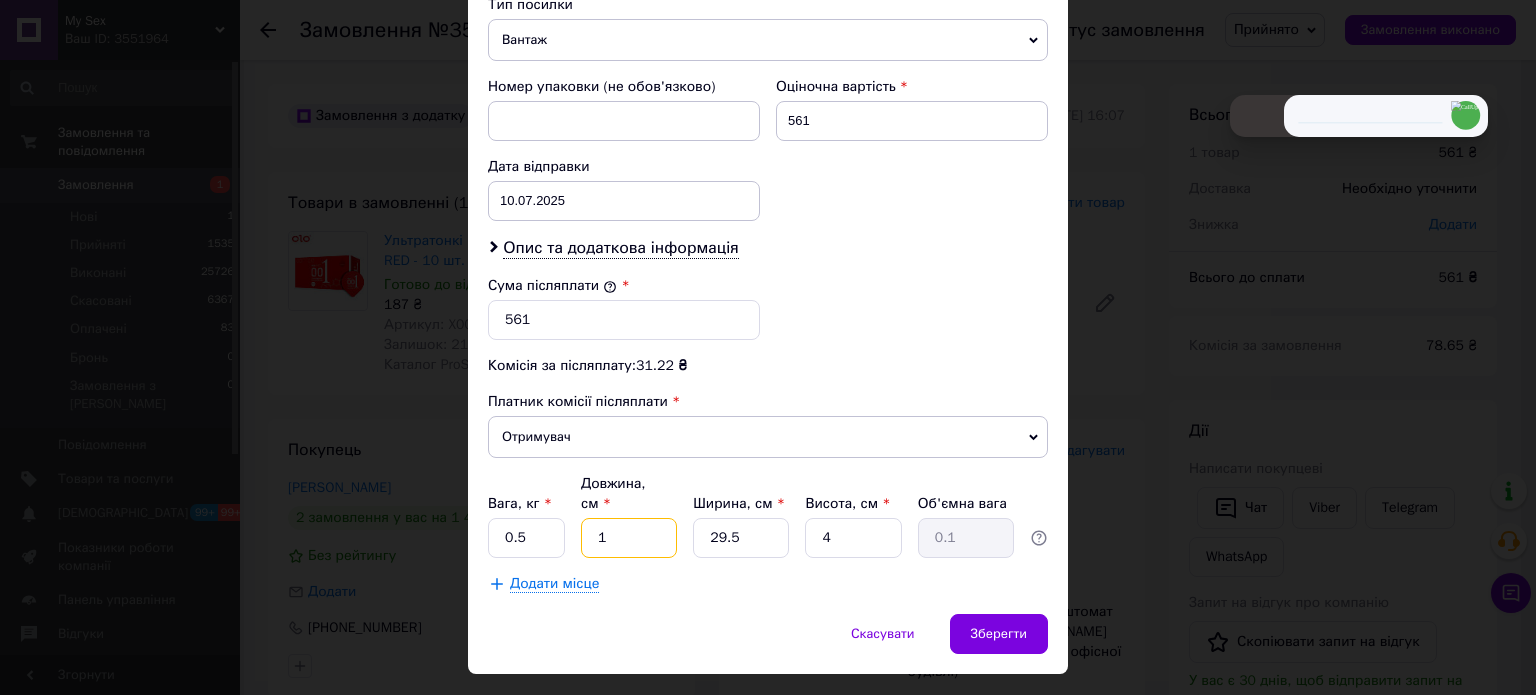 type on "16" 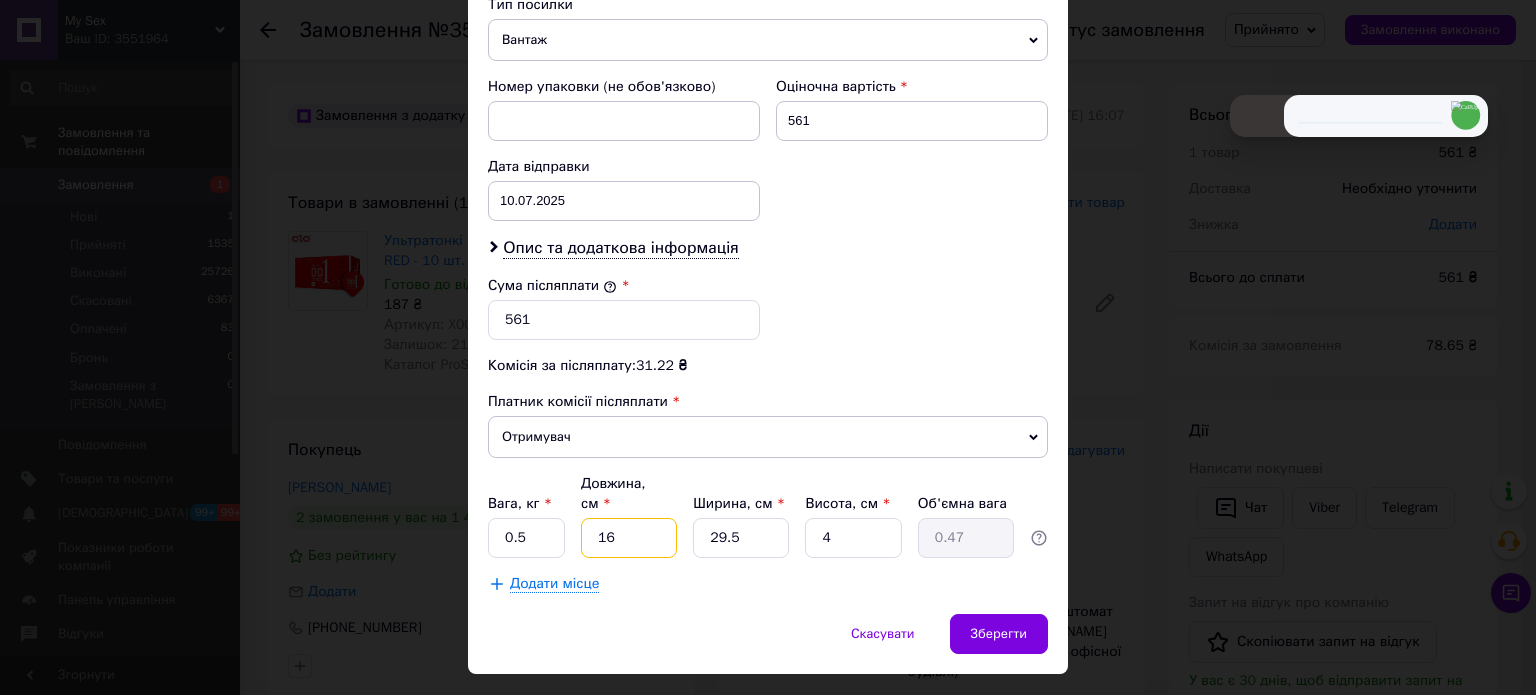 type on "1" 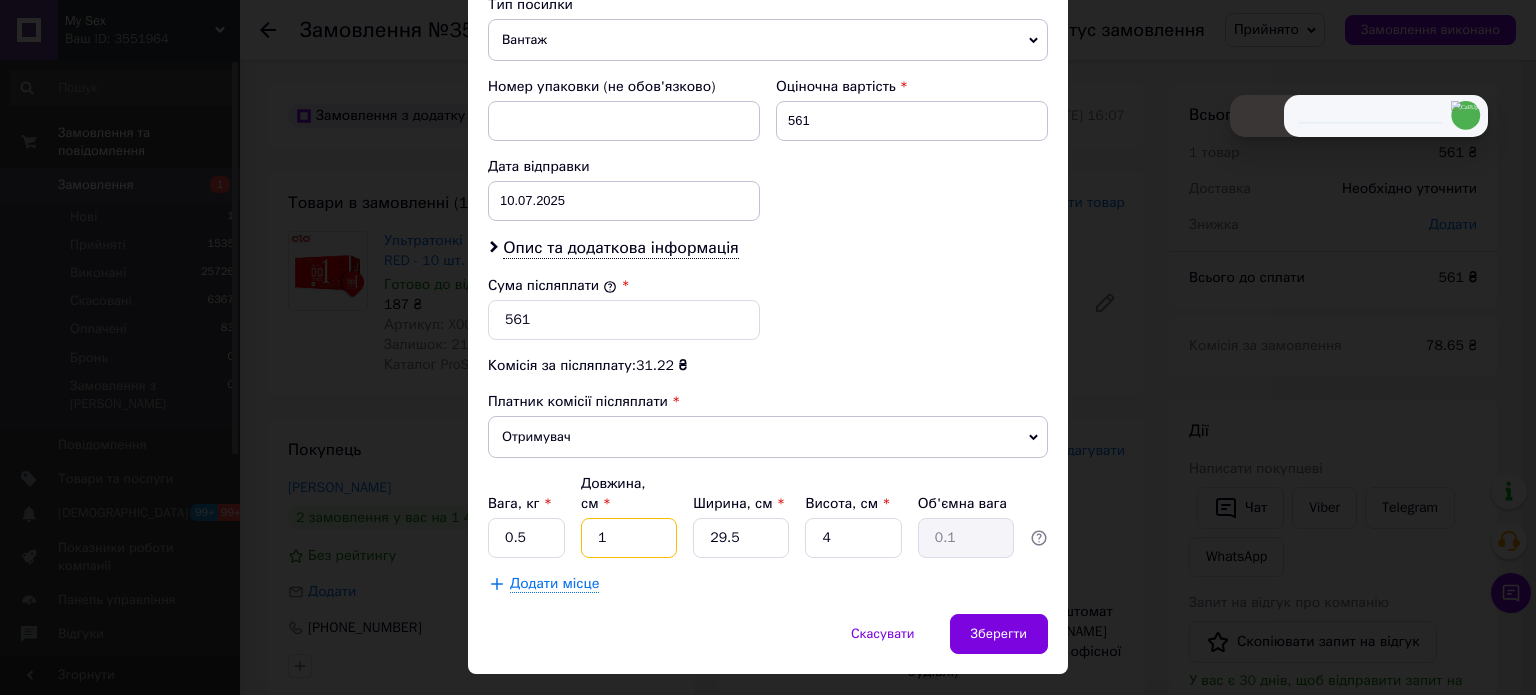 type on "17" 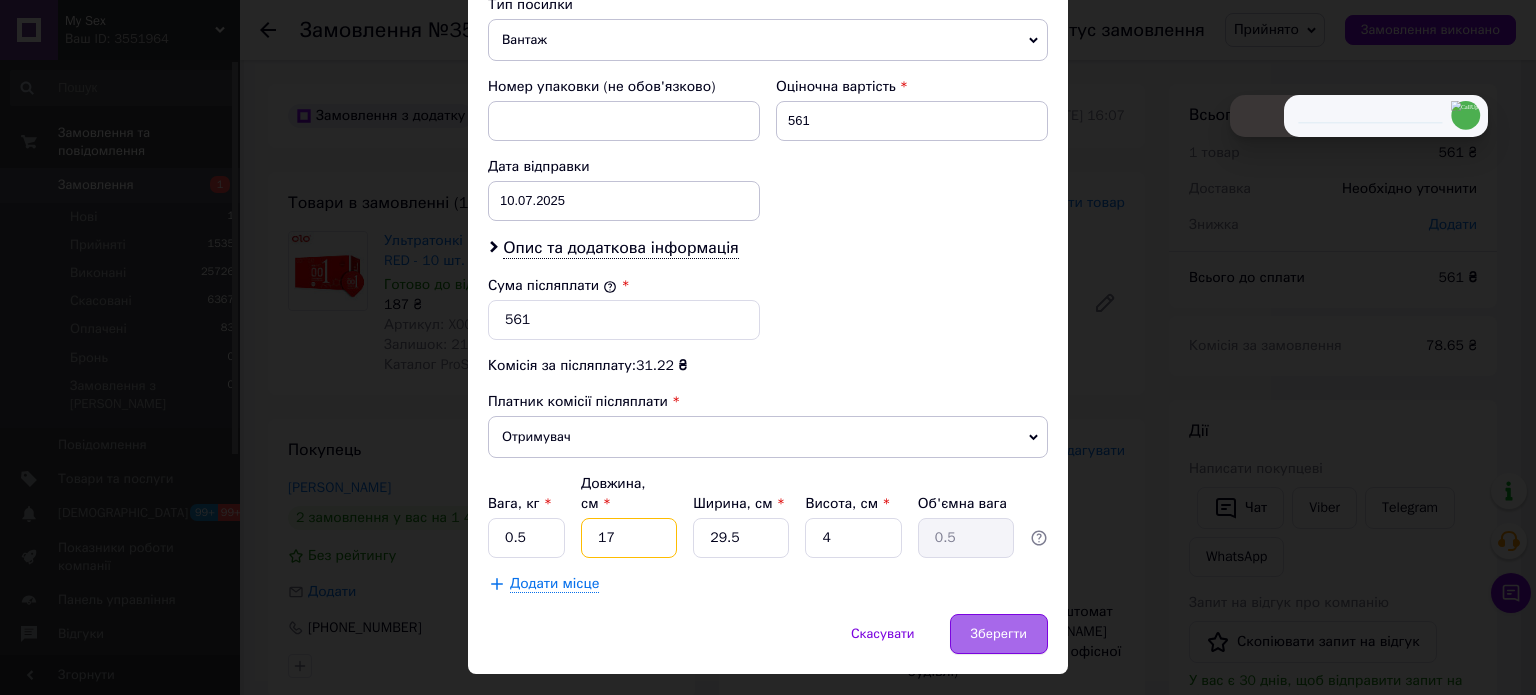 type on "17" 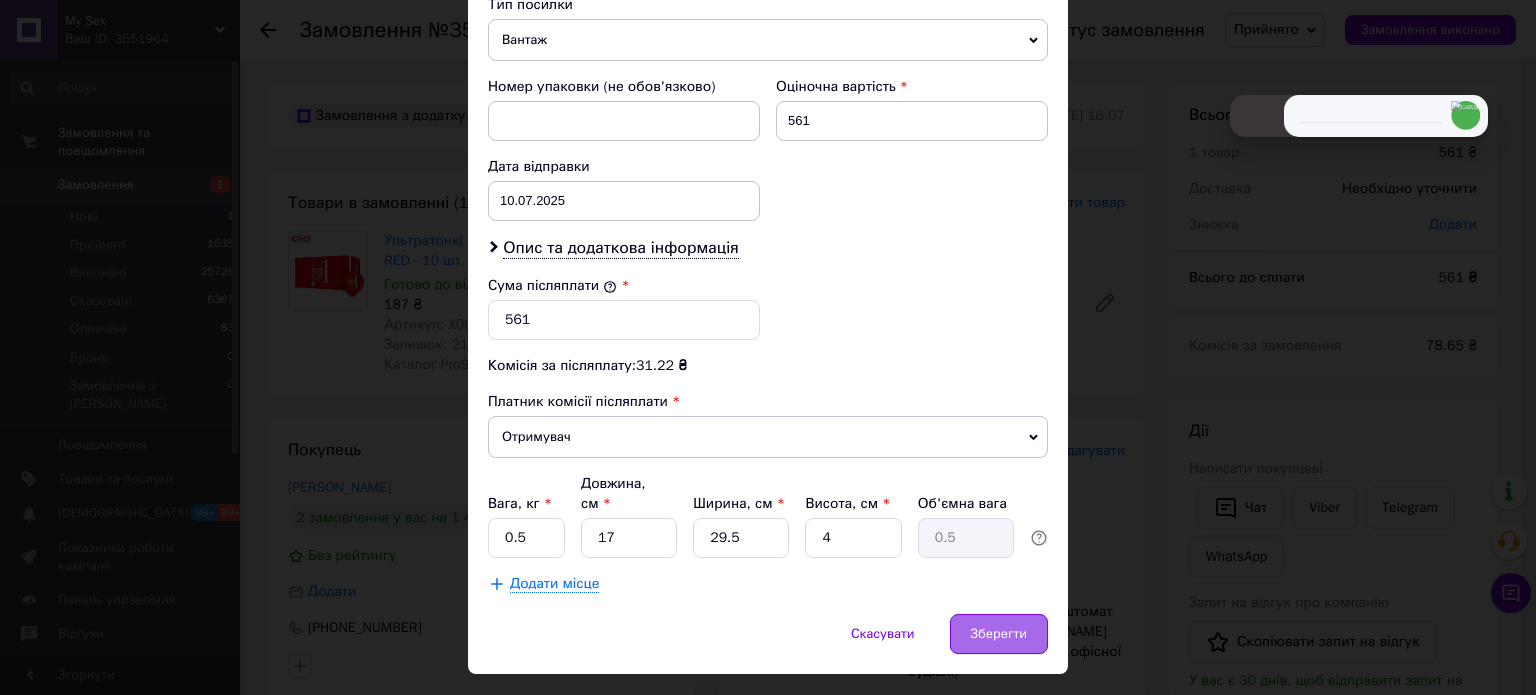 click on "Зберегти" at bounding box center [999, 634] 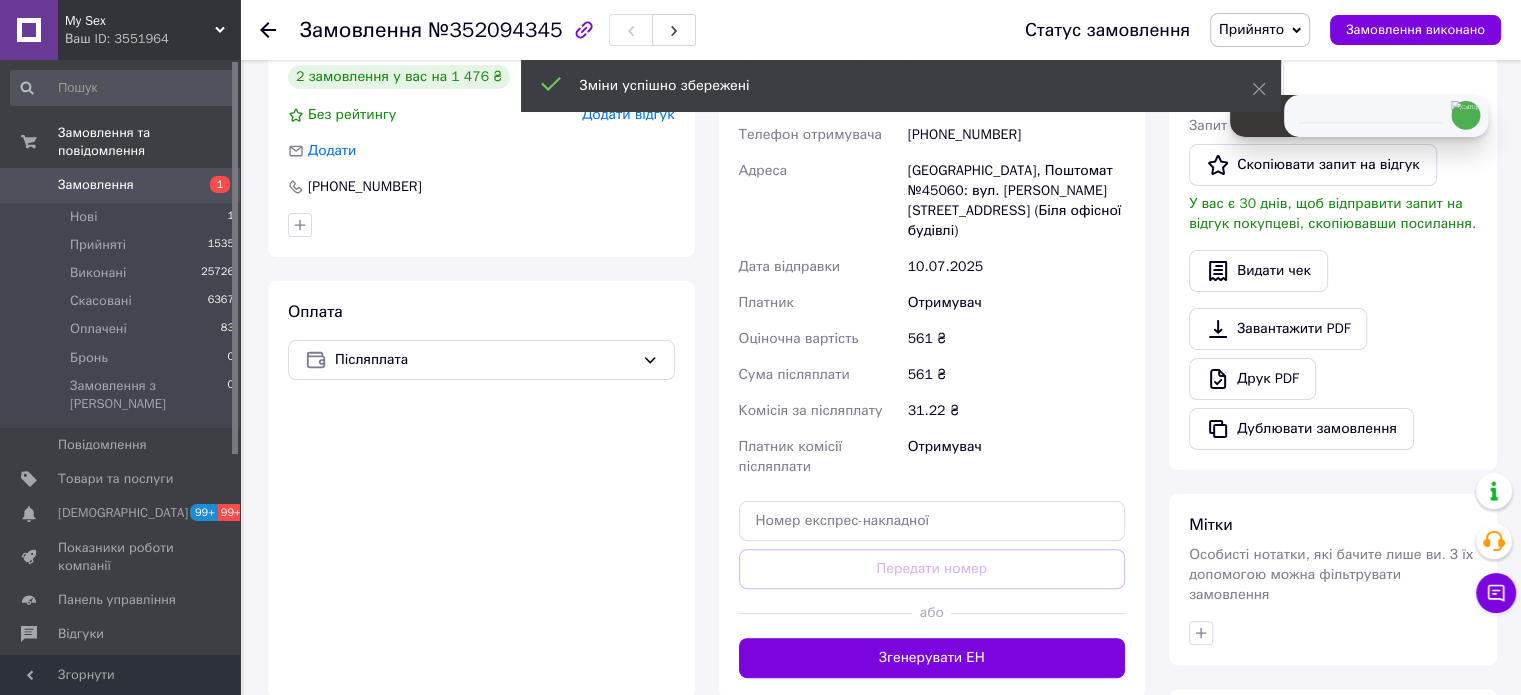 scroll, scrollTop: 600, scrollLeft: 0, axis: vertical 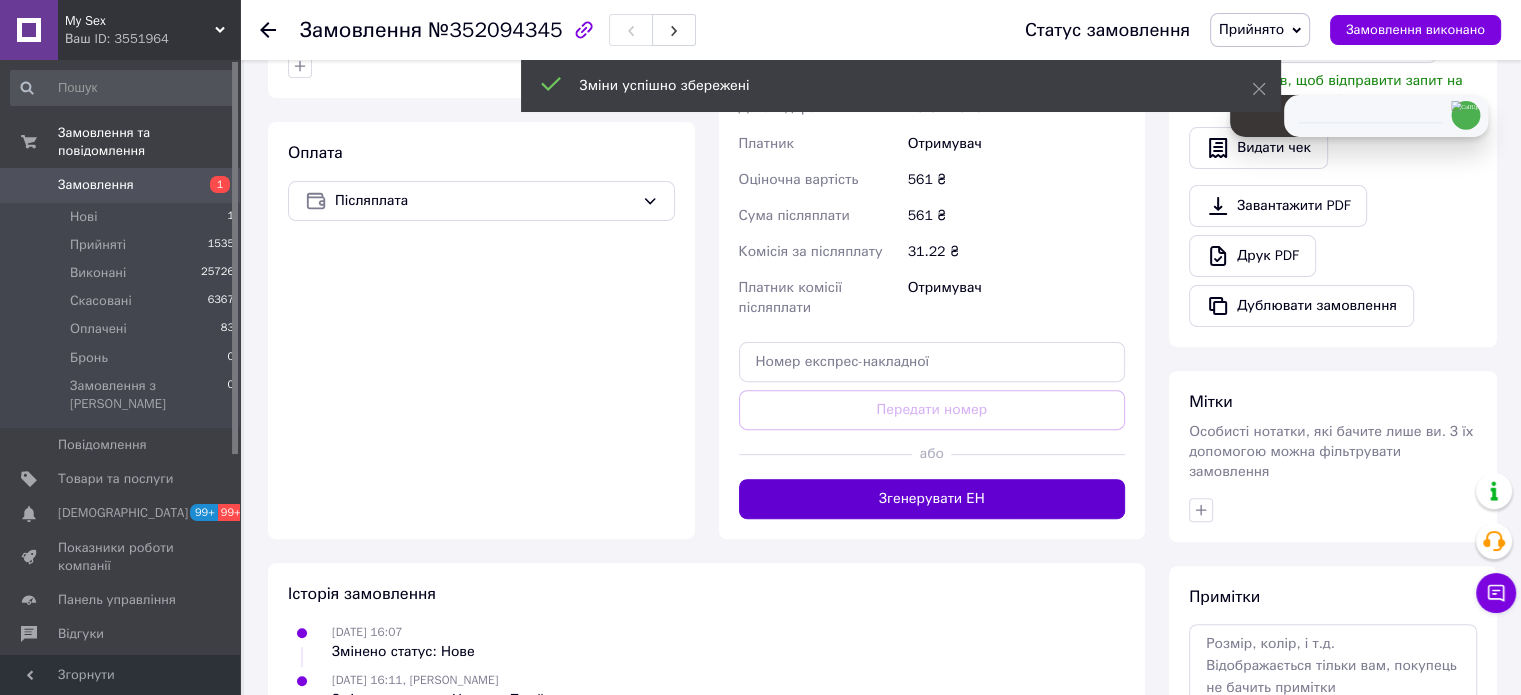 click on "Згенерувати ЕН" at bounding box center (932, 499) 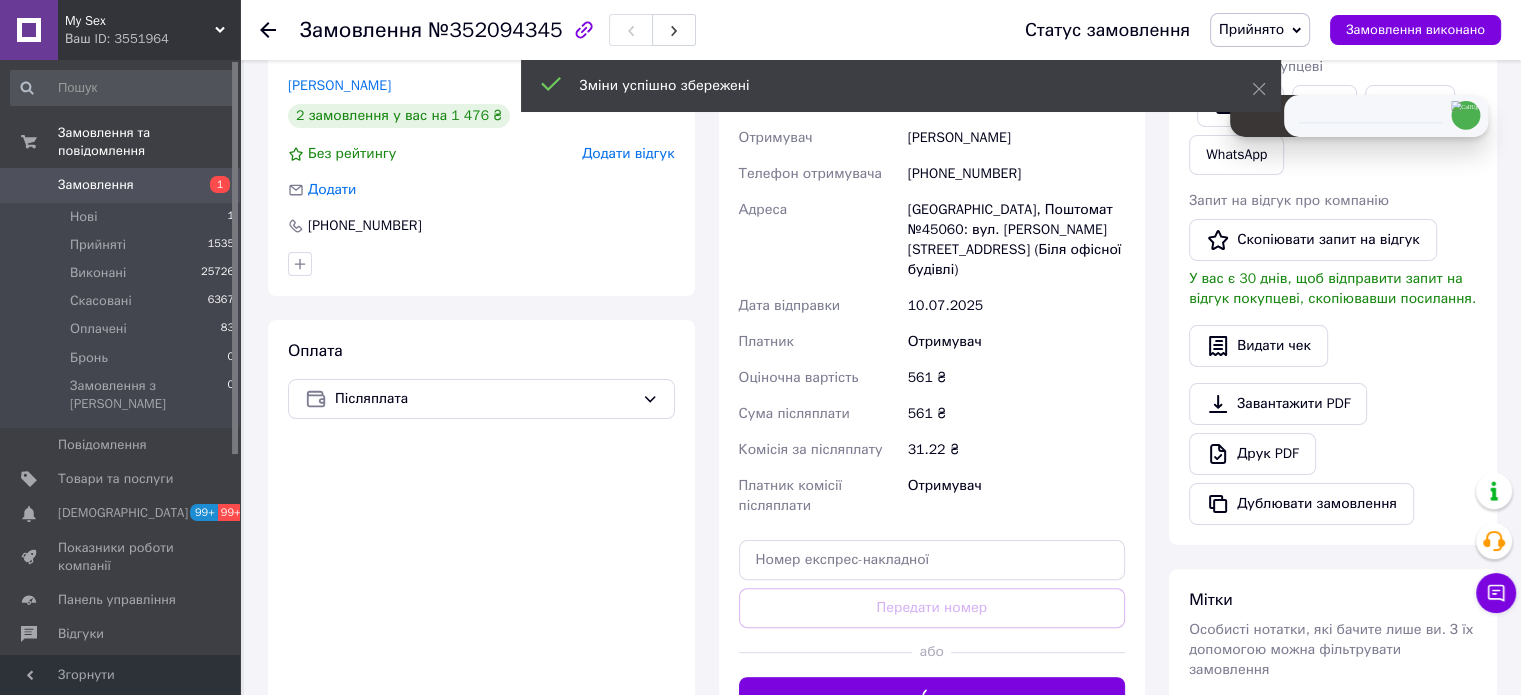 scroll, scrollTop: 100, scrollLeft: 0, axis: vertical 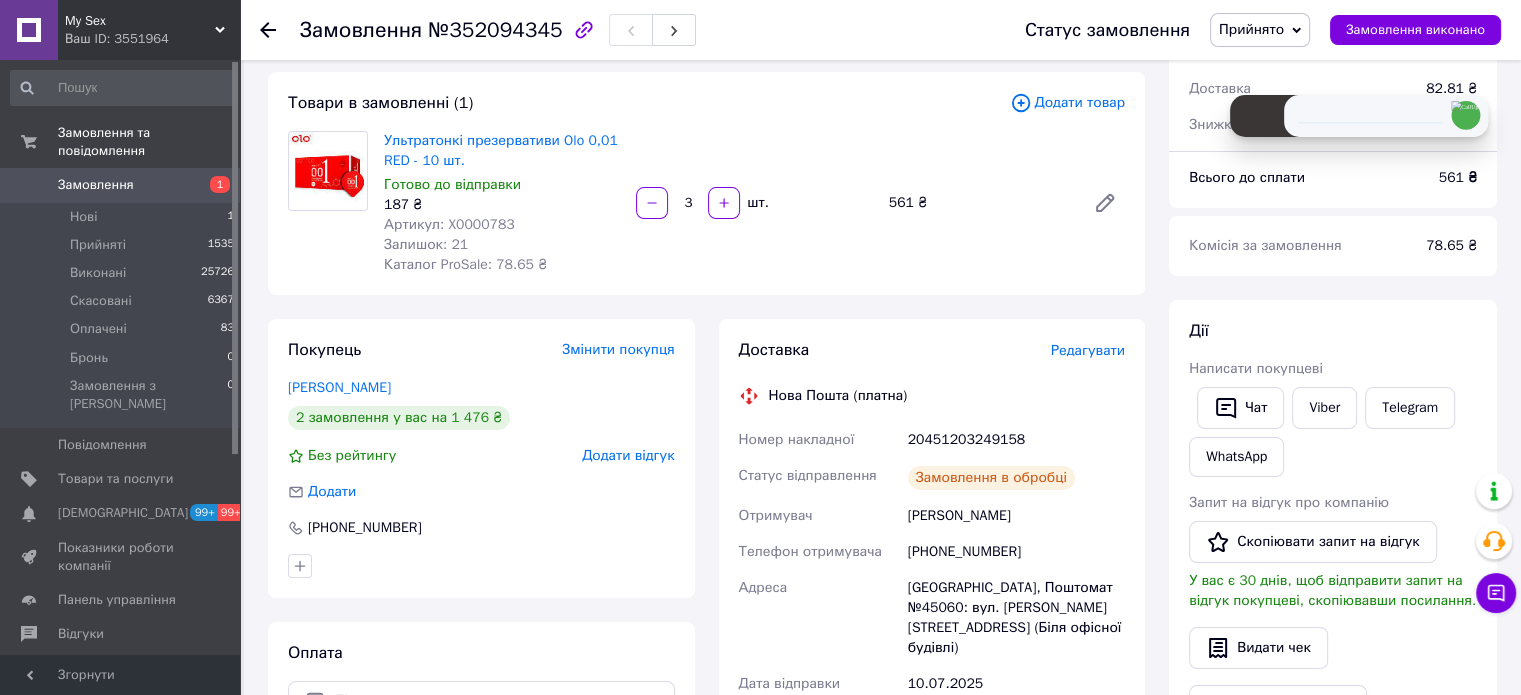 click on "20451203249158" at bounding box center [1016, 440] 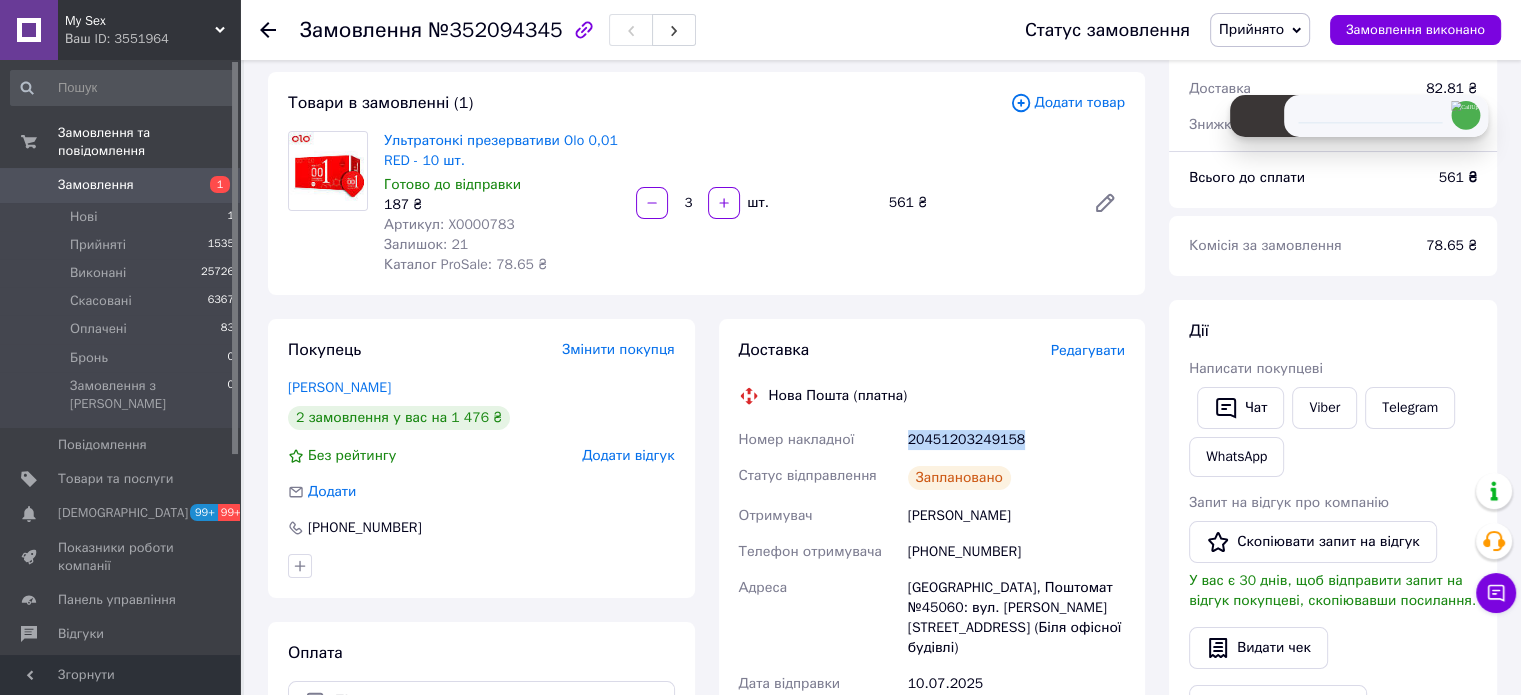 click on "20451203249158" at bounding box center (1016, 440) 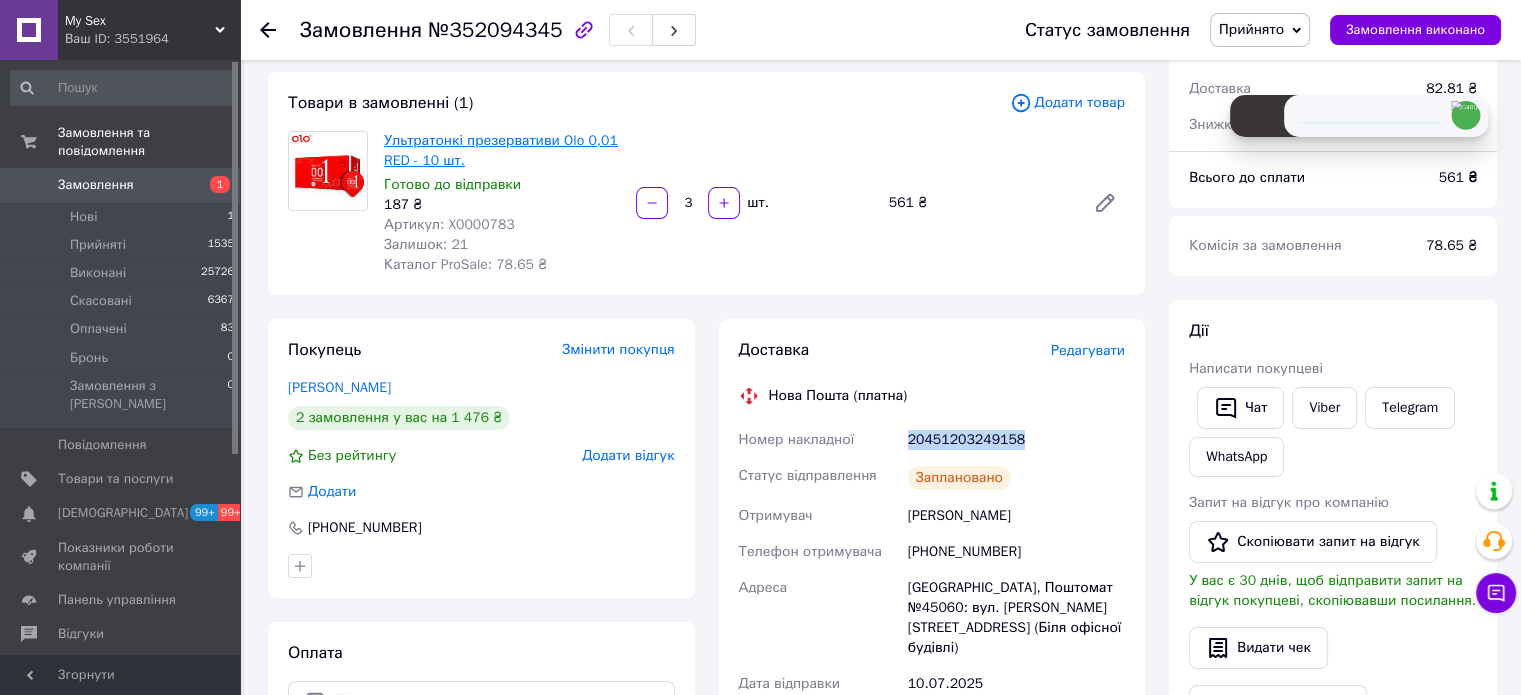 copy on "20451203249158" 